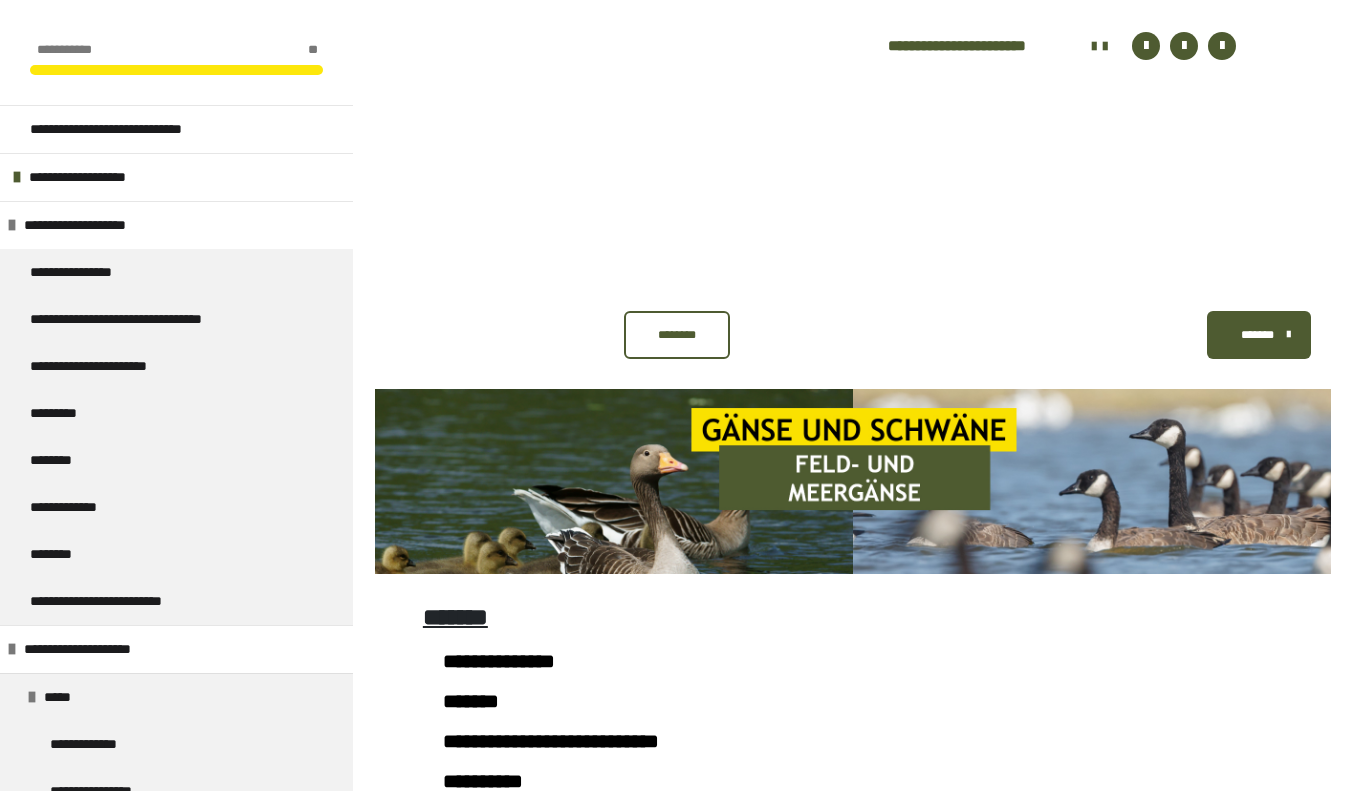 scroll, scrollTop: 807, scrollLeft: 0, axis: vertical 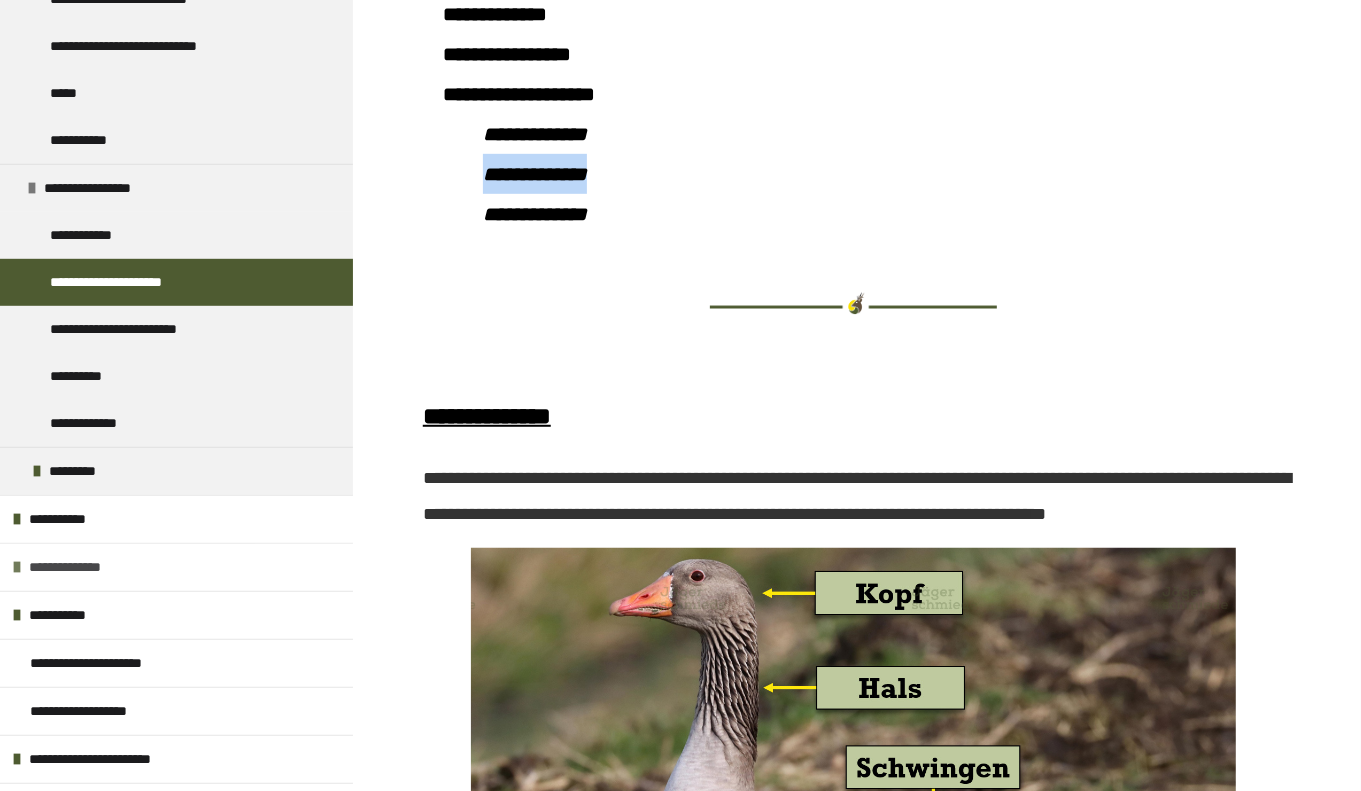 click at bounding box center (17, 567) 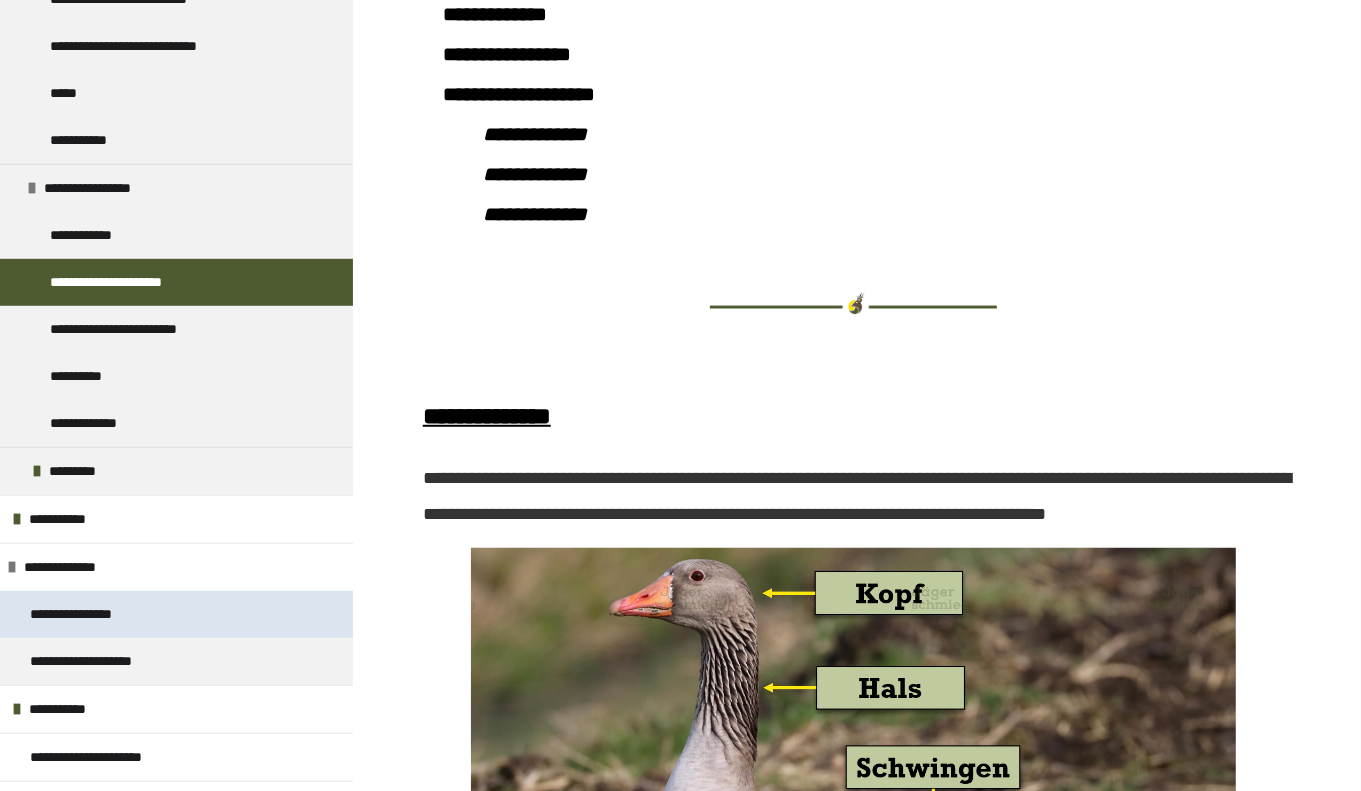 click on "**********" at bounding box center [92, 614] 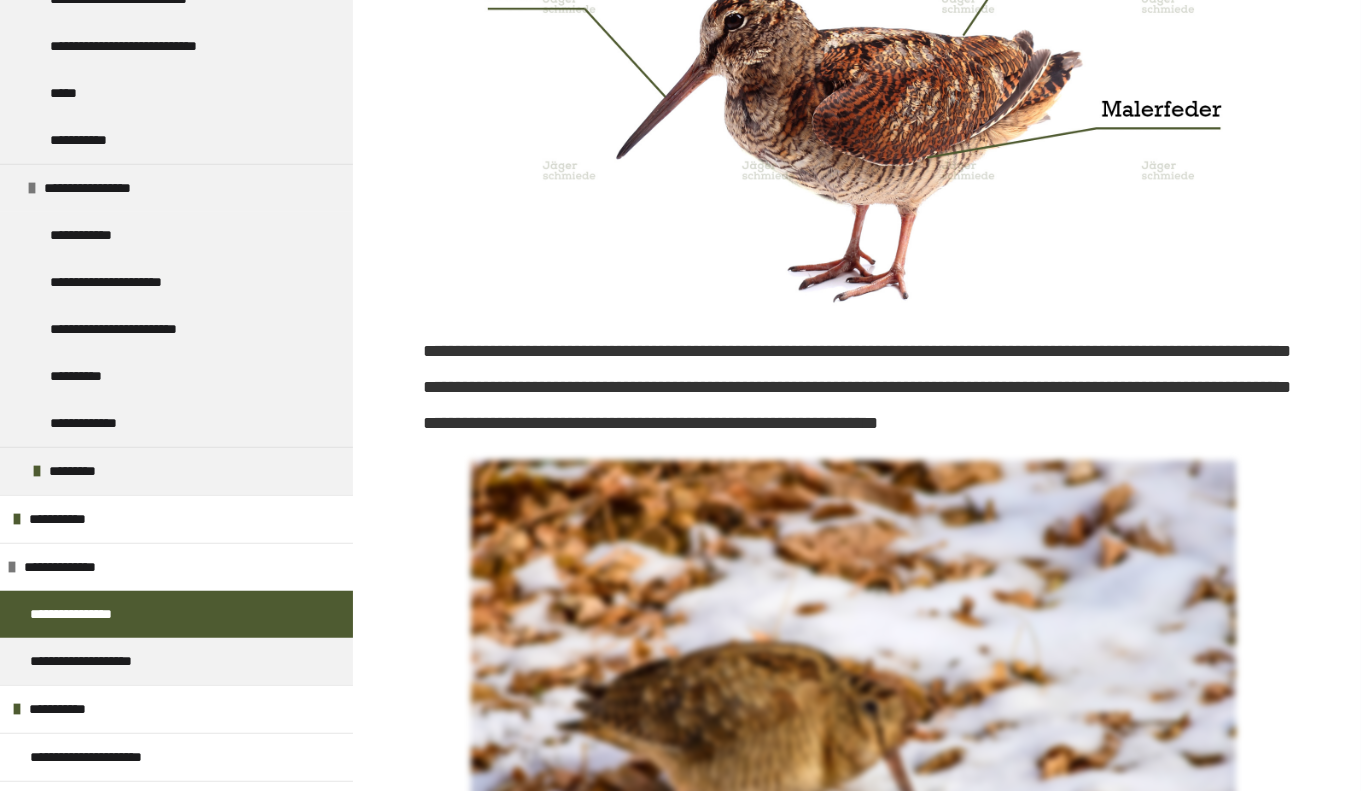 scroll, scrollTop: 3456, scrollLeft: 0, axis: vertical 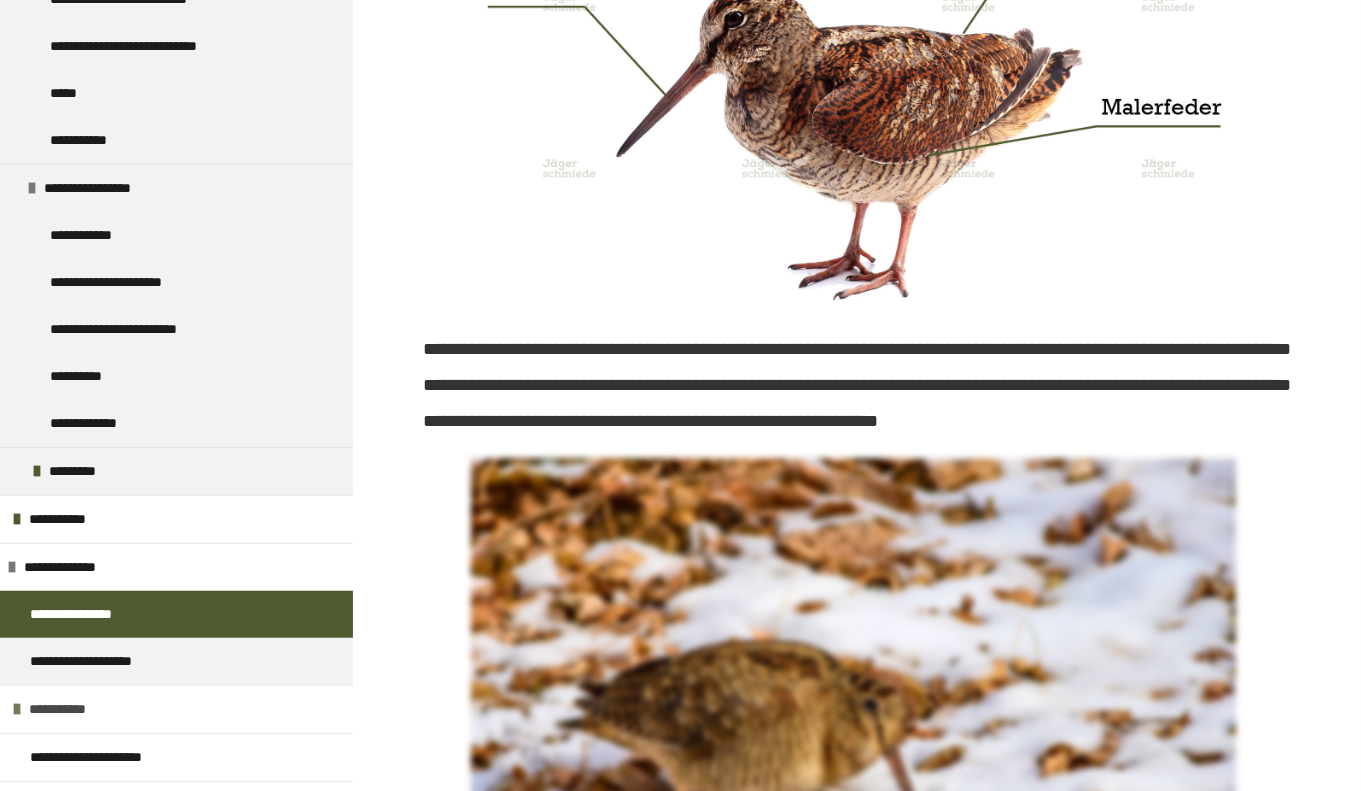 click on "**********" at bounding box center [74, 709] 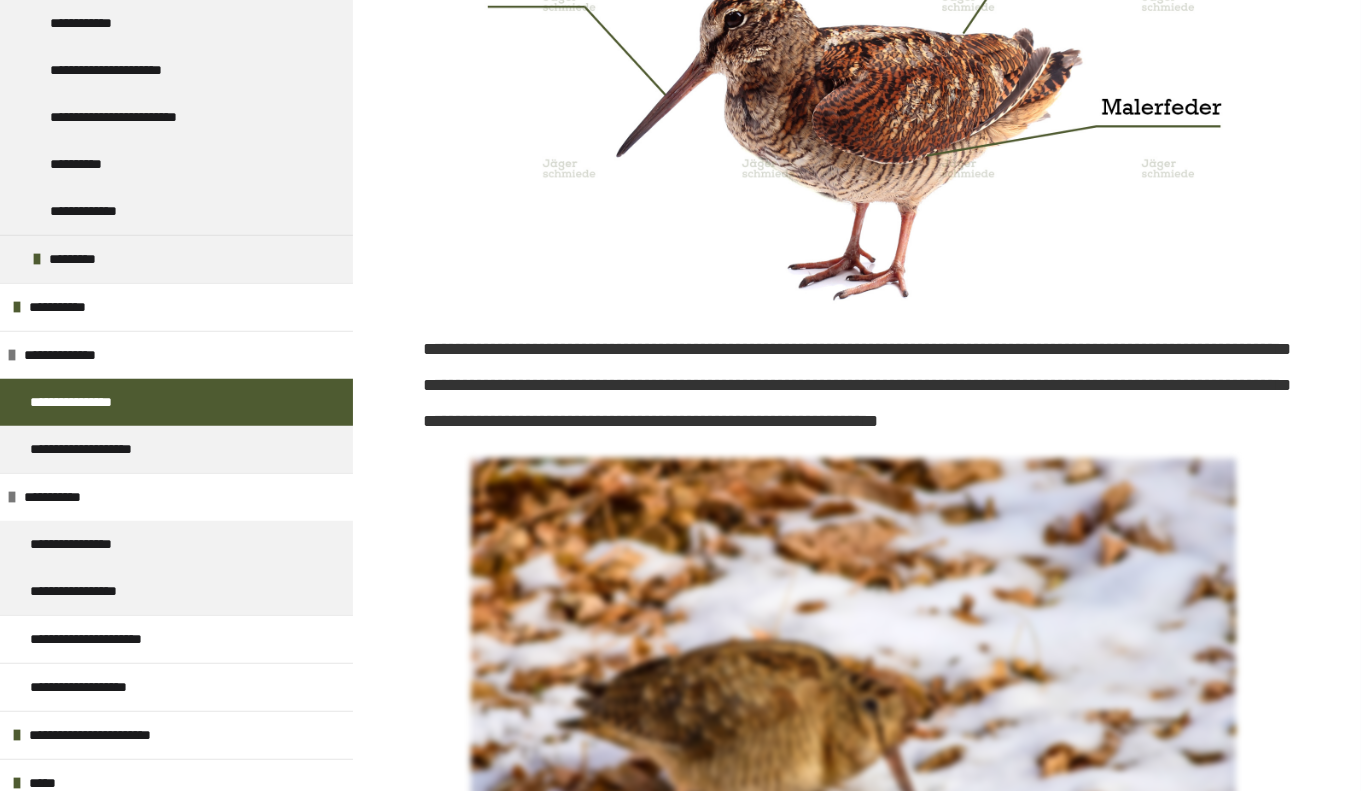 scroll, scrollTop: 1112, scrollLeft: 0, axis: vertical 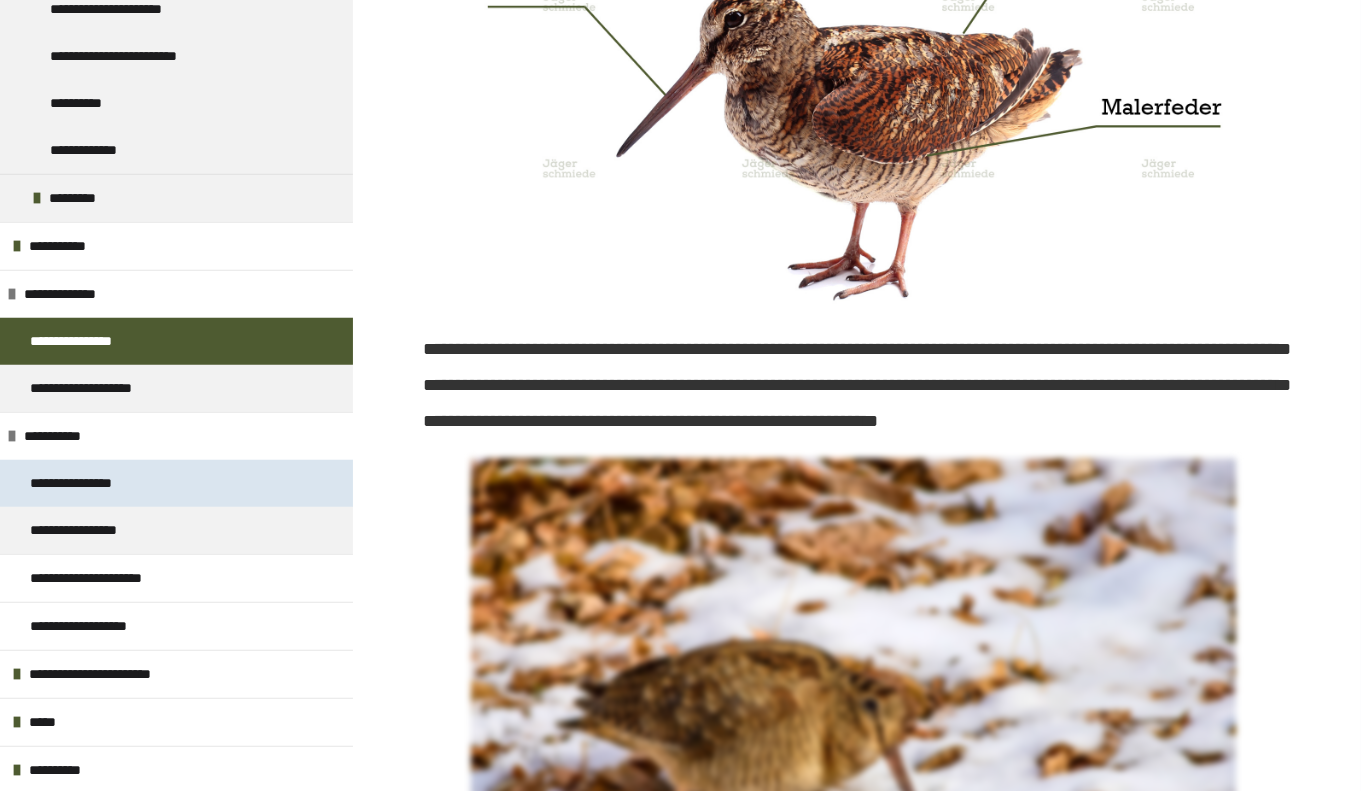 click on "**********" at bounding box center [92, 483] 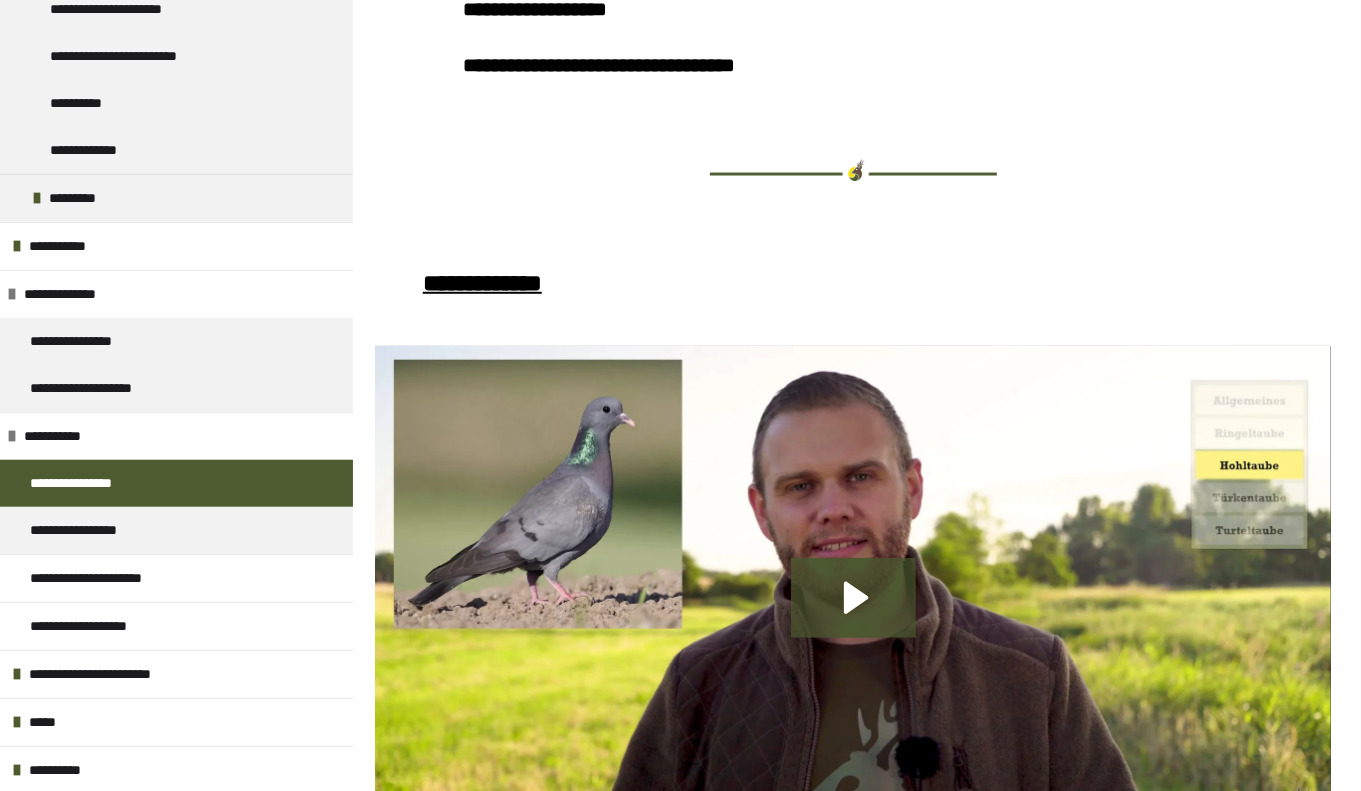 scroll, scrollTop: 965, scrollLeft: 0, axis: vertical 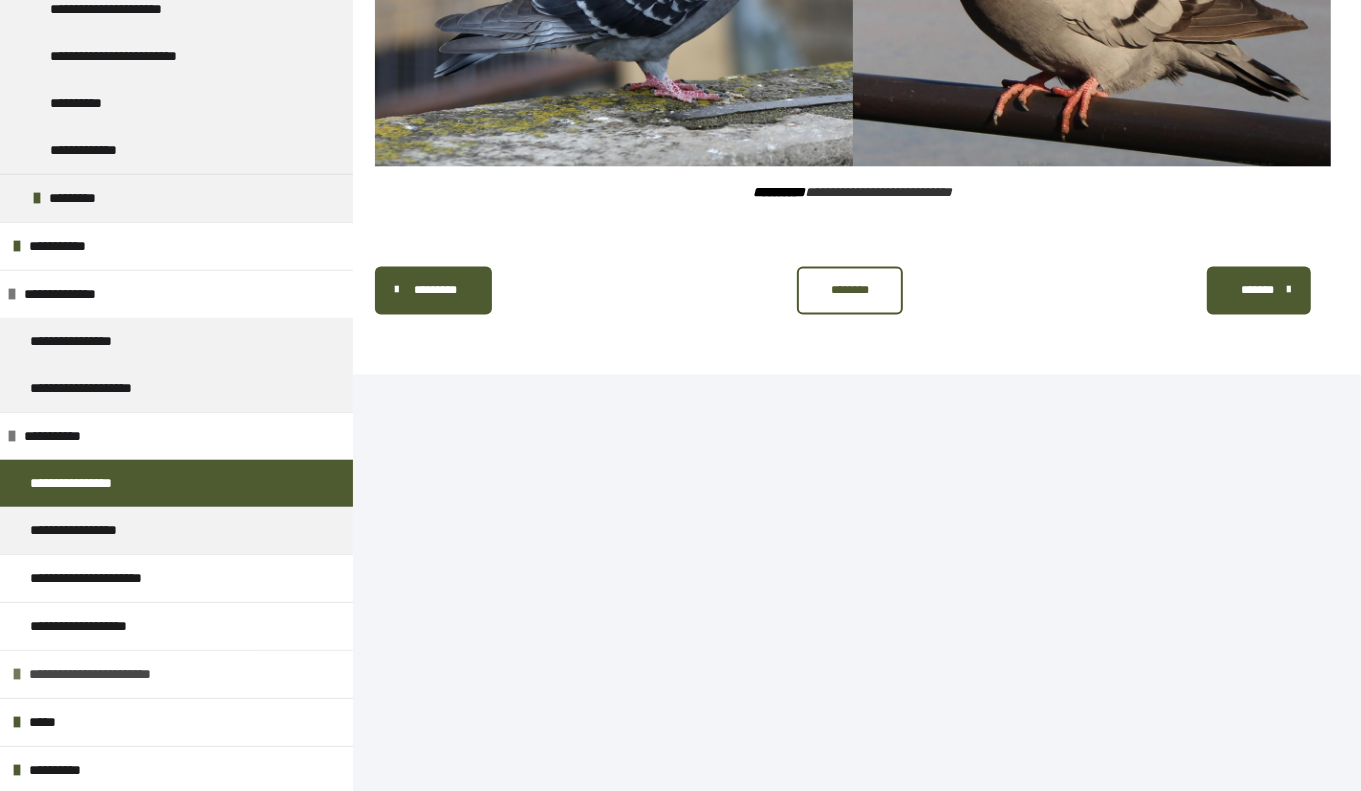 click at bounding box center [17, 674] 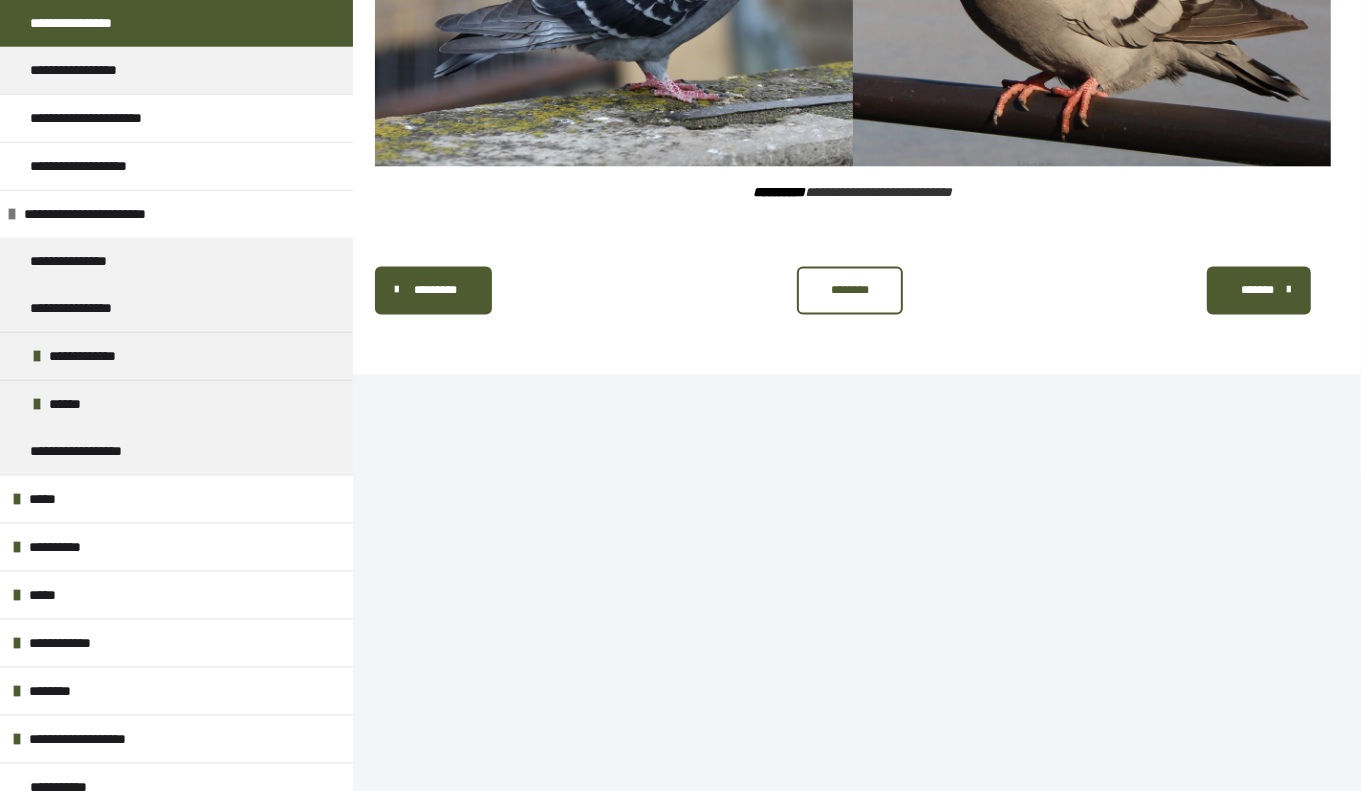 scroll, scrollTop: 1585, scrollLeft: 0, axis: vertical 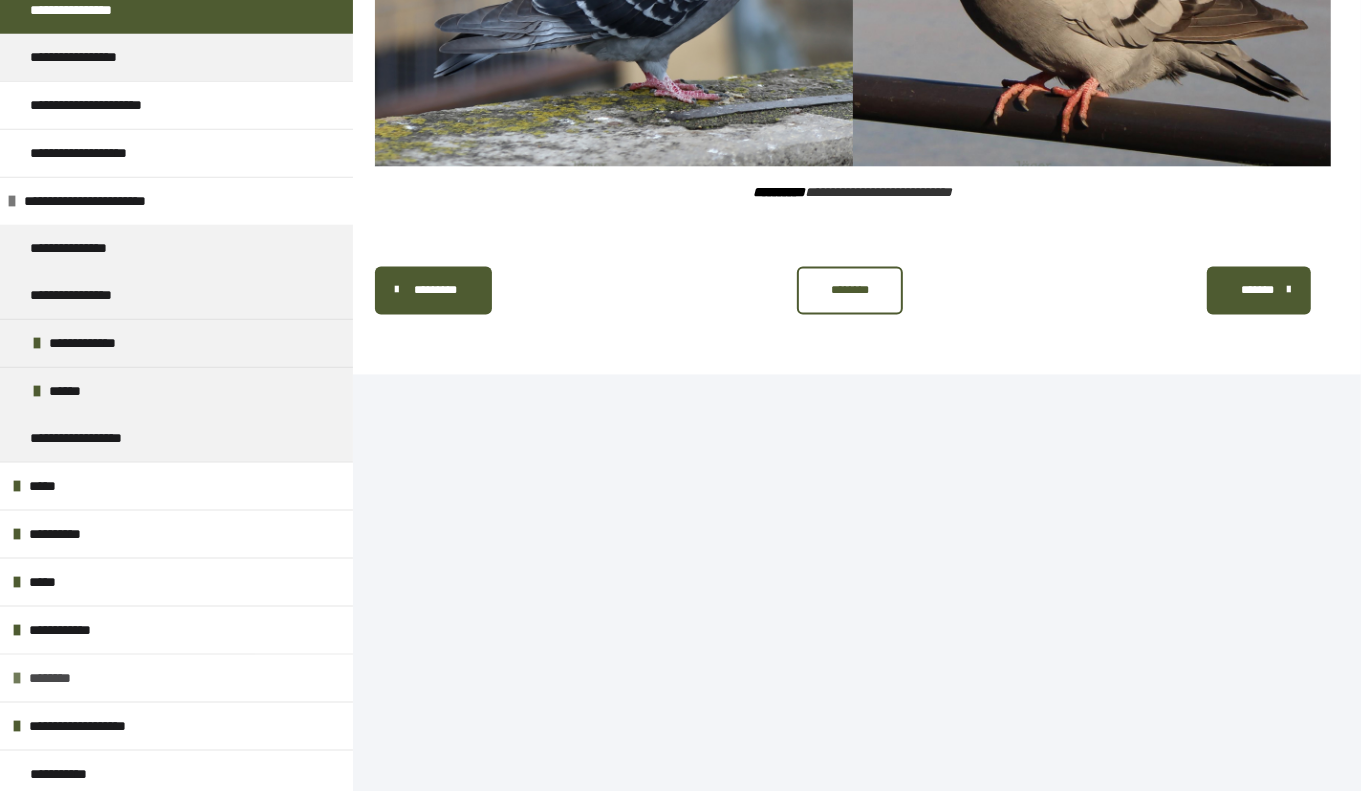 click at bounding box center [17, 678] 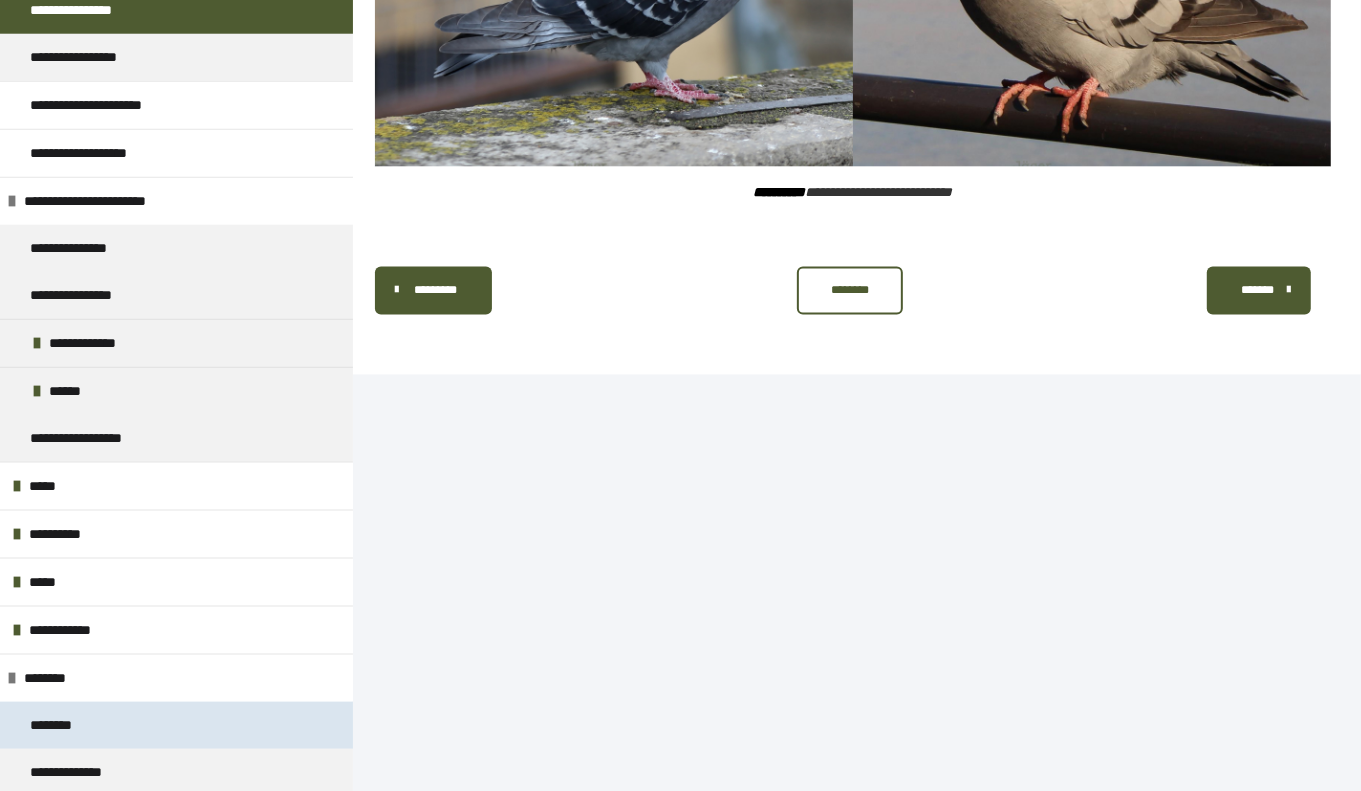 click on "********" at bounding box center [65, 725] 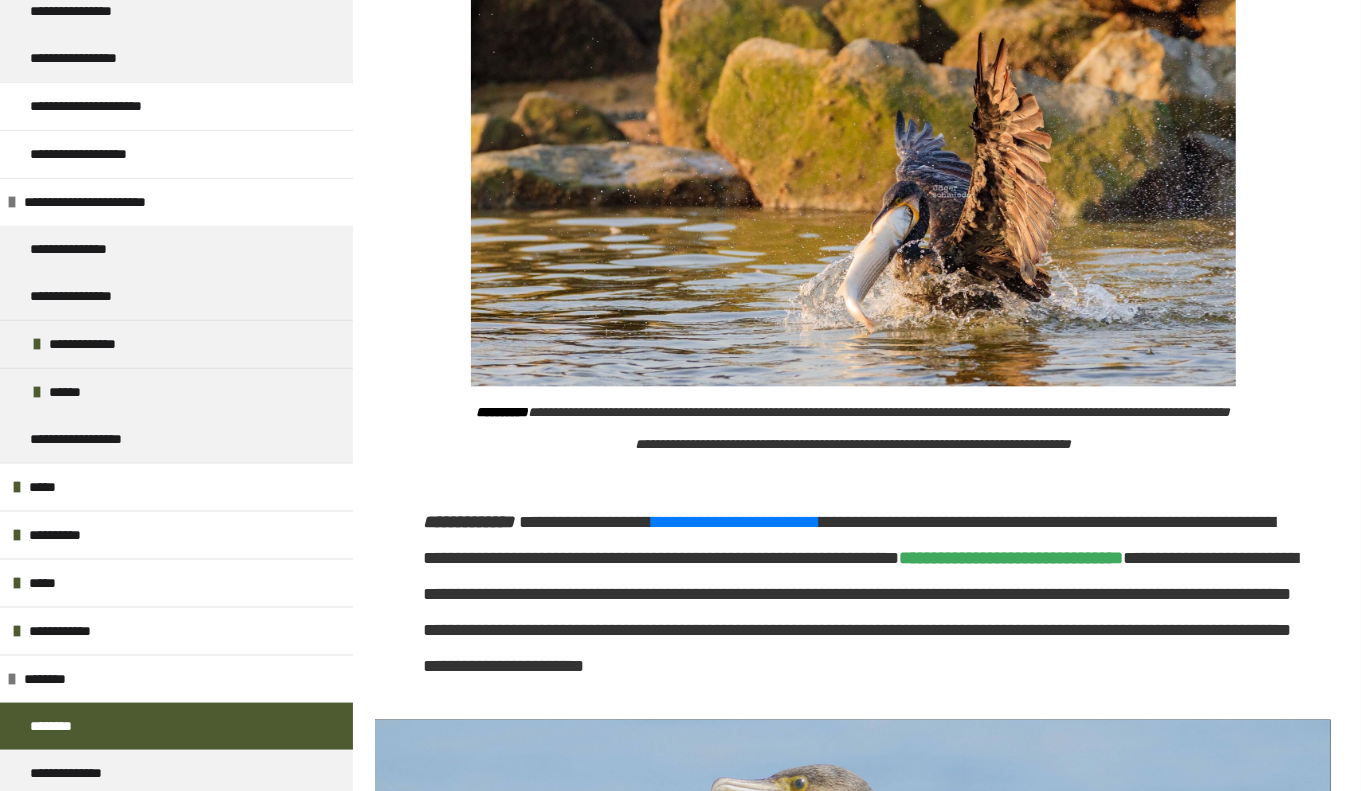 scroll, scrollTop: 2621, scrollLeft: 0, axis: vertical 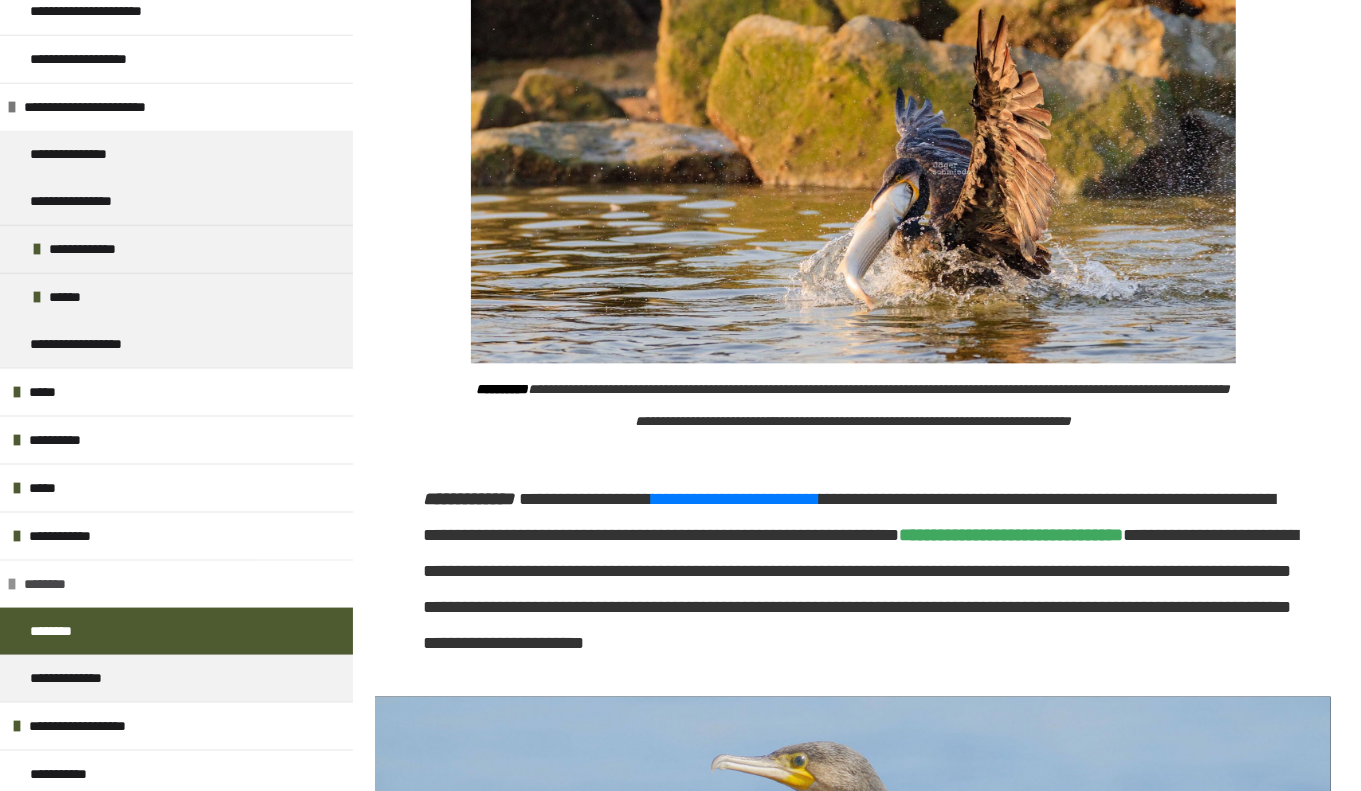 click at bounding box center (12, 584) 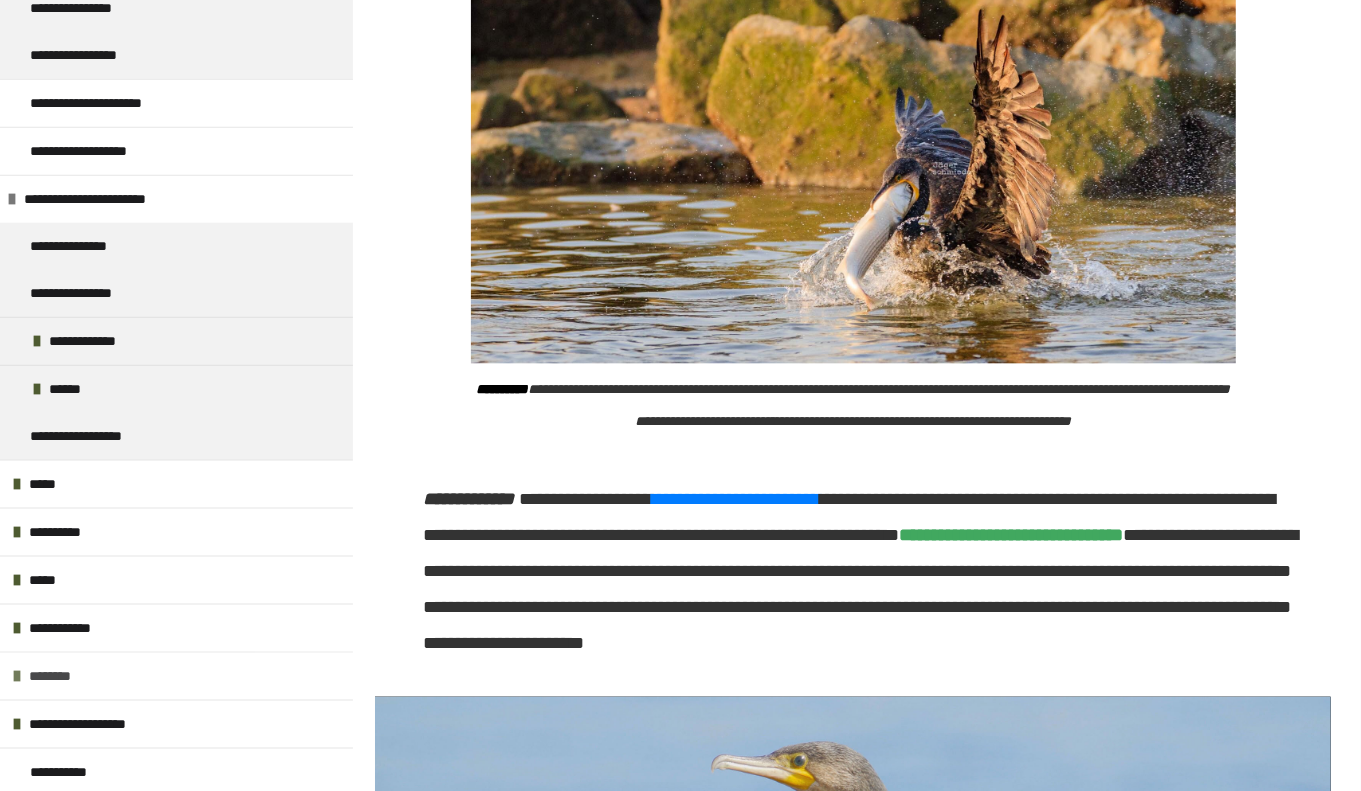scroll, scrollTop: 1585, scrollLeft: 0, axis: vertical 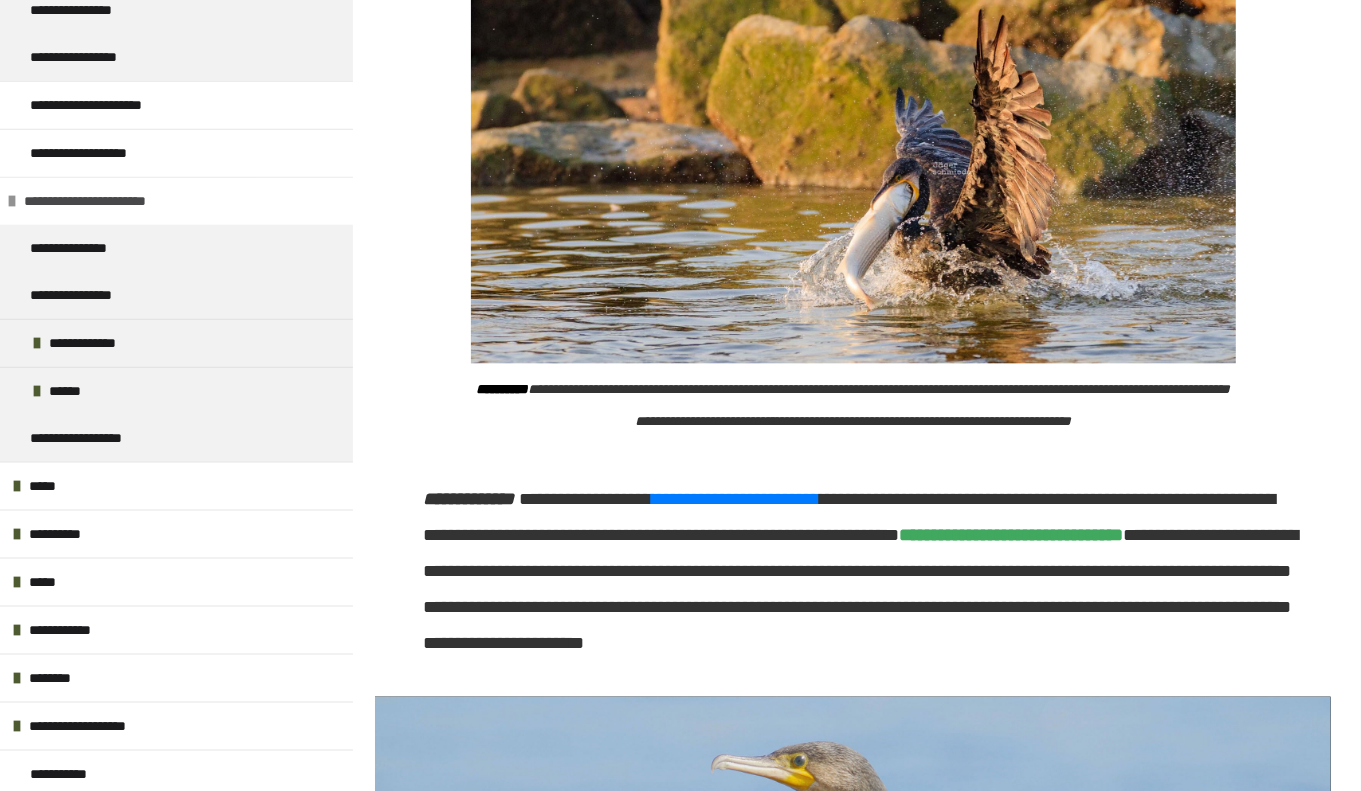 click at bounding box center (12, 201) 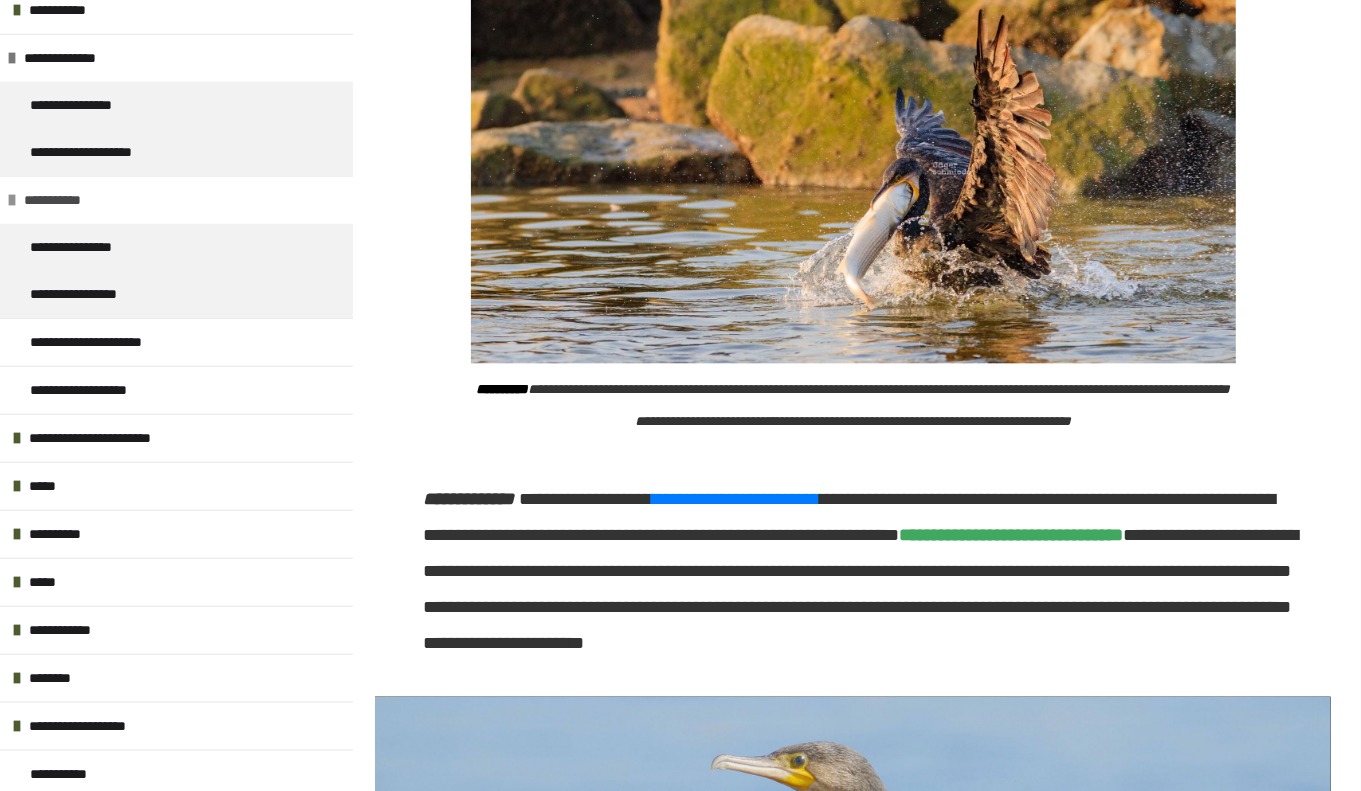 click at bounding box center (12, 200) 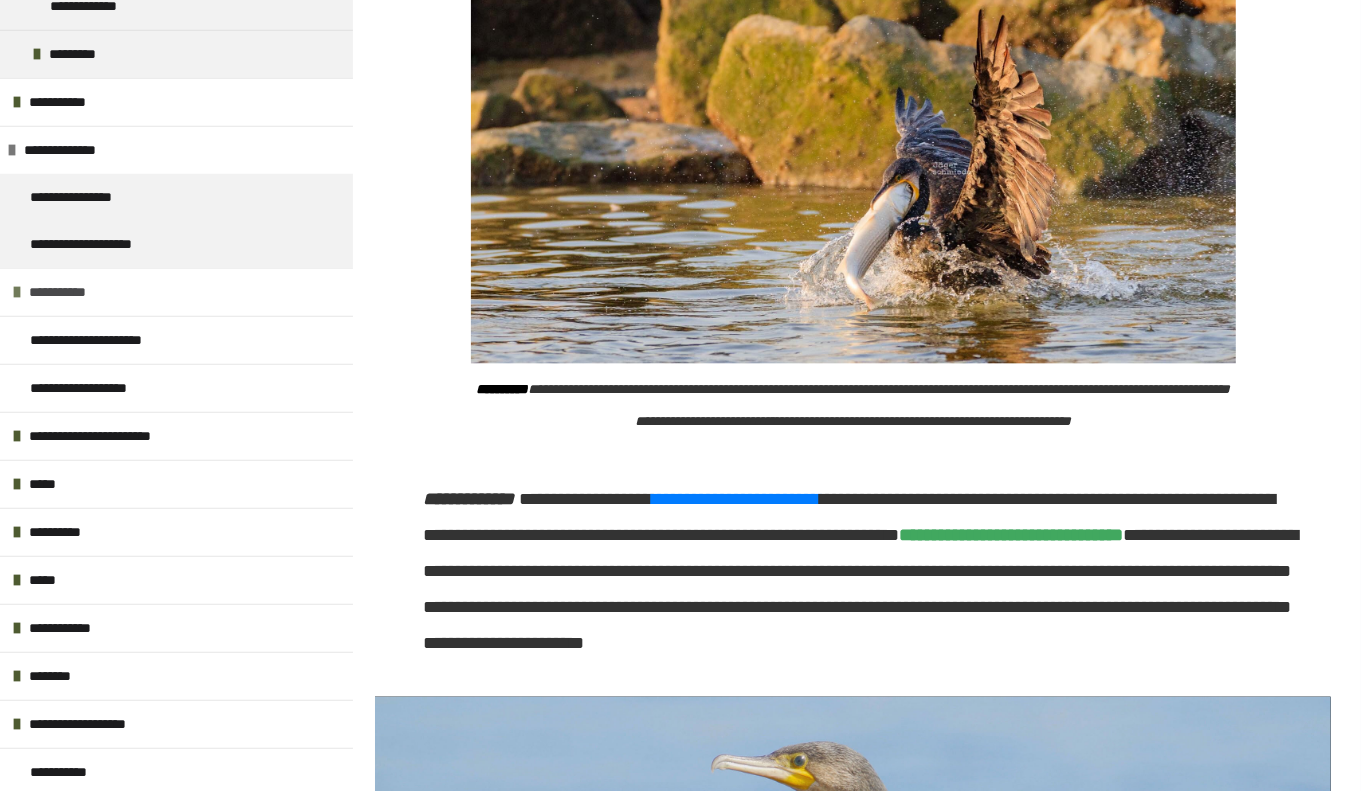 scroll, scrollTop: 1254, scrollLeft: 0, axis: vertical 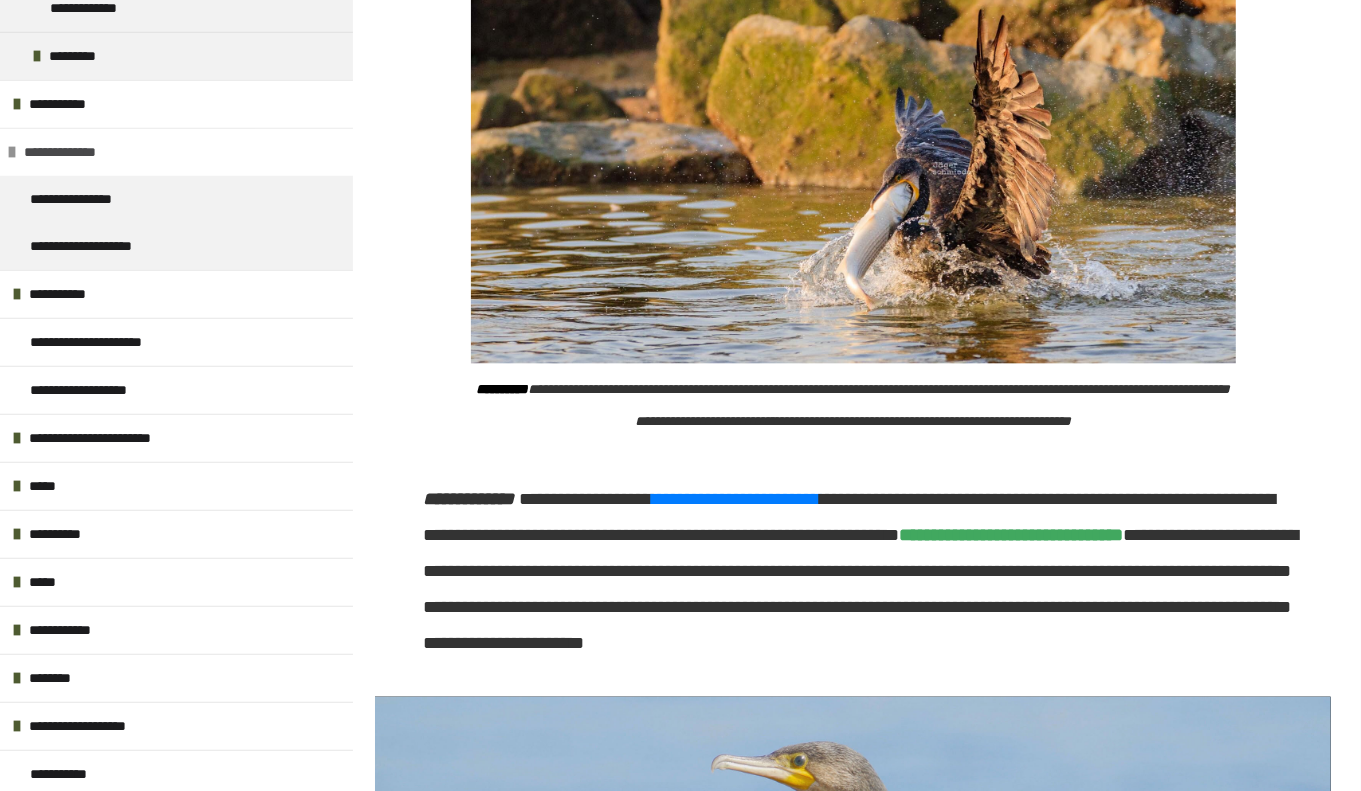 click at bounding box center [12, 152] 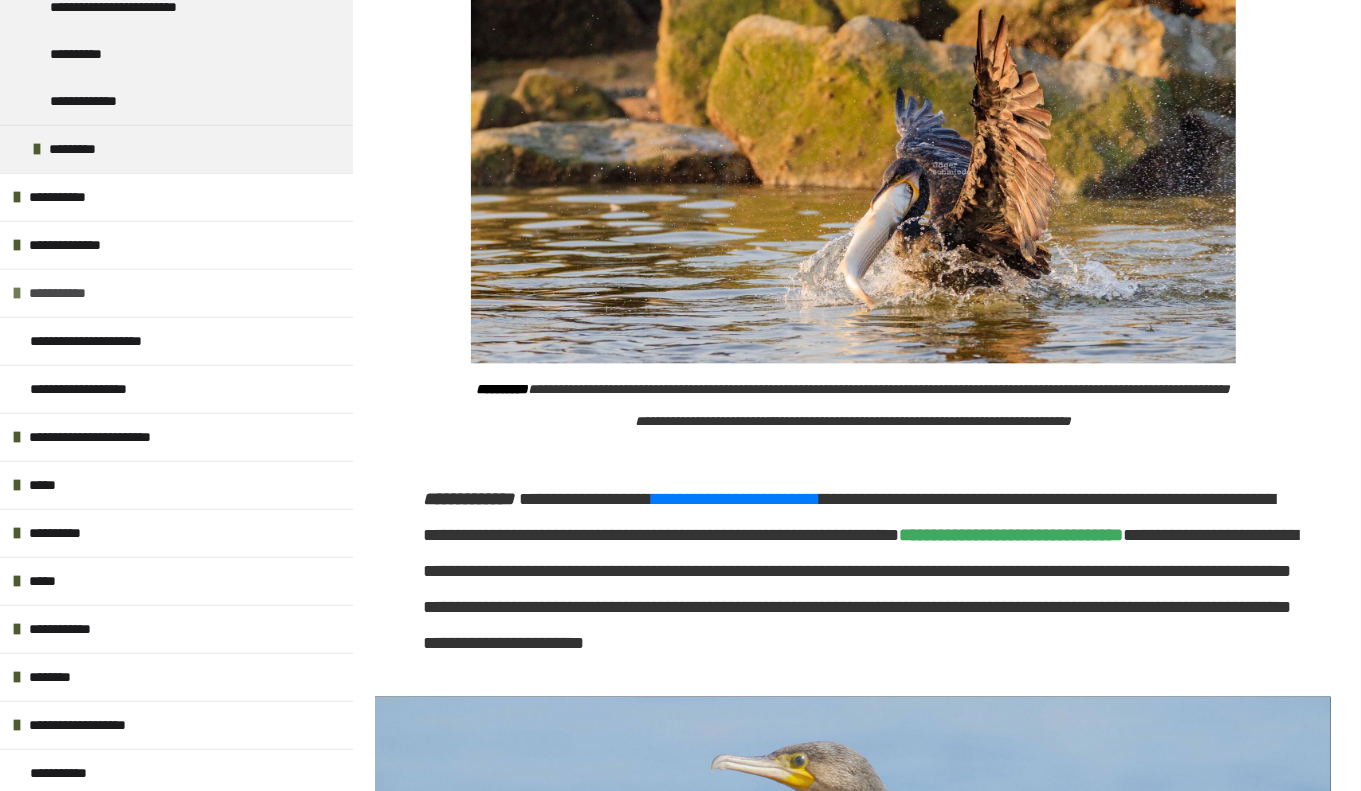 click at bounding box center [17, 293] 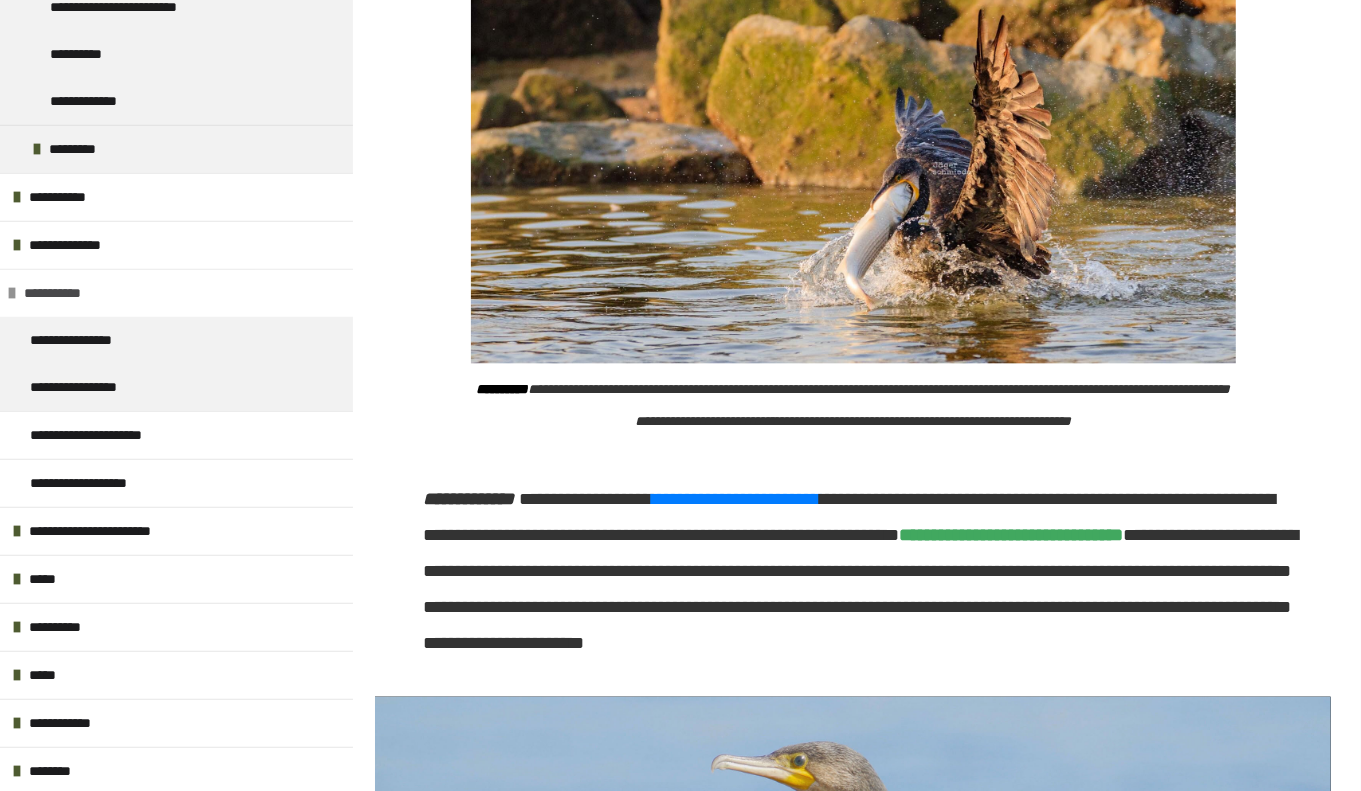 click on "**********" at bounding box center [176, 293] 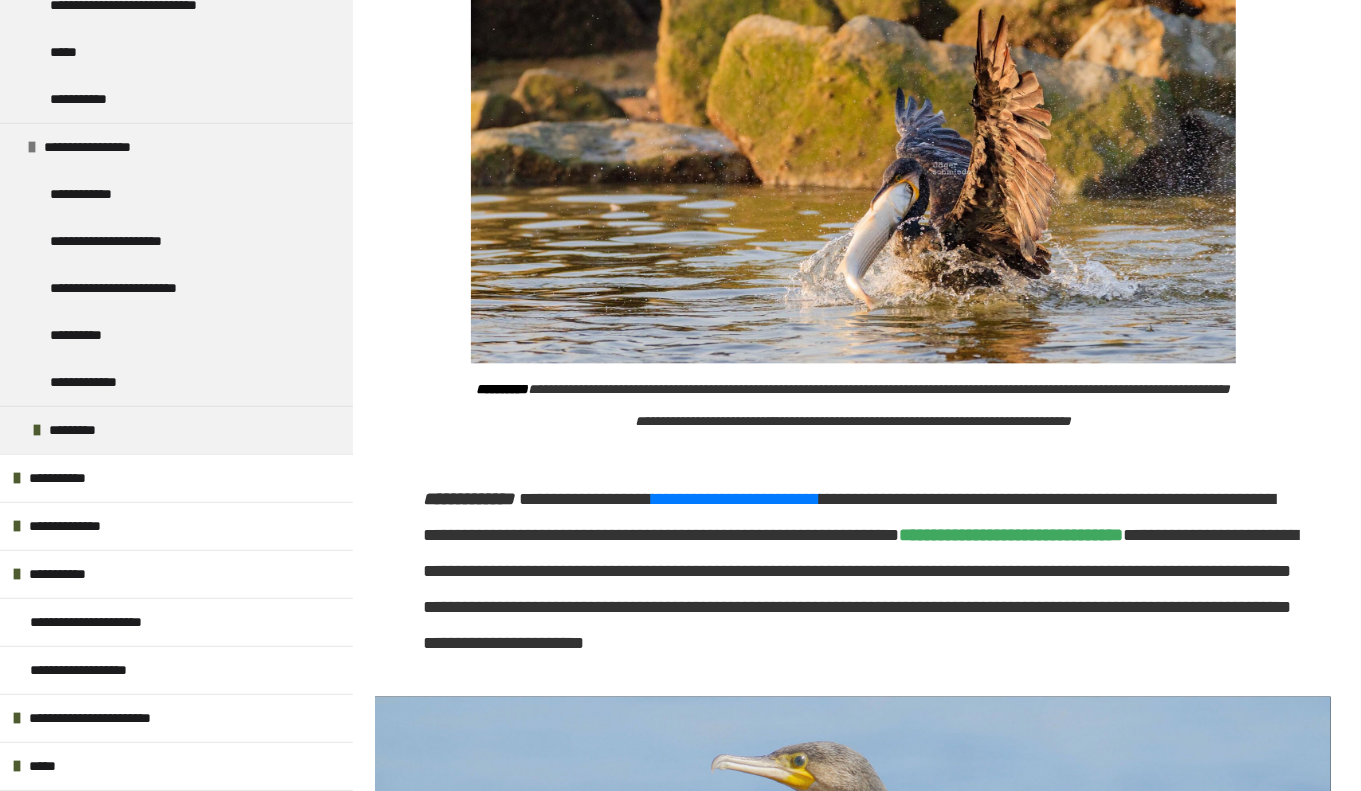 scroll, scrollTop: 833, scrollLeft: 0, axis: vertical 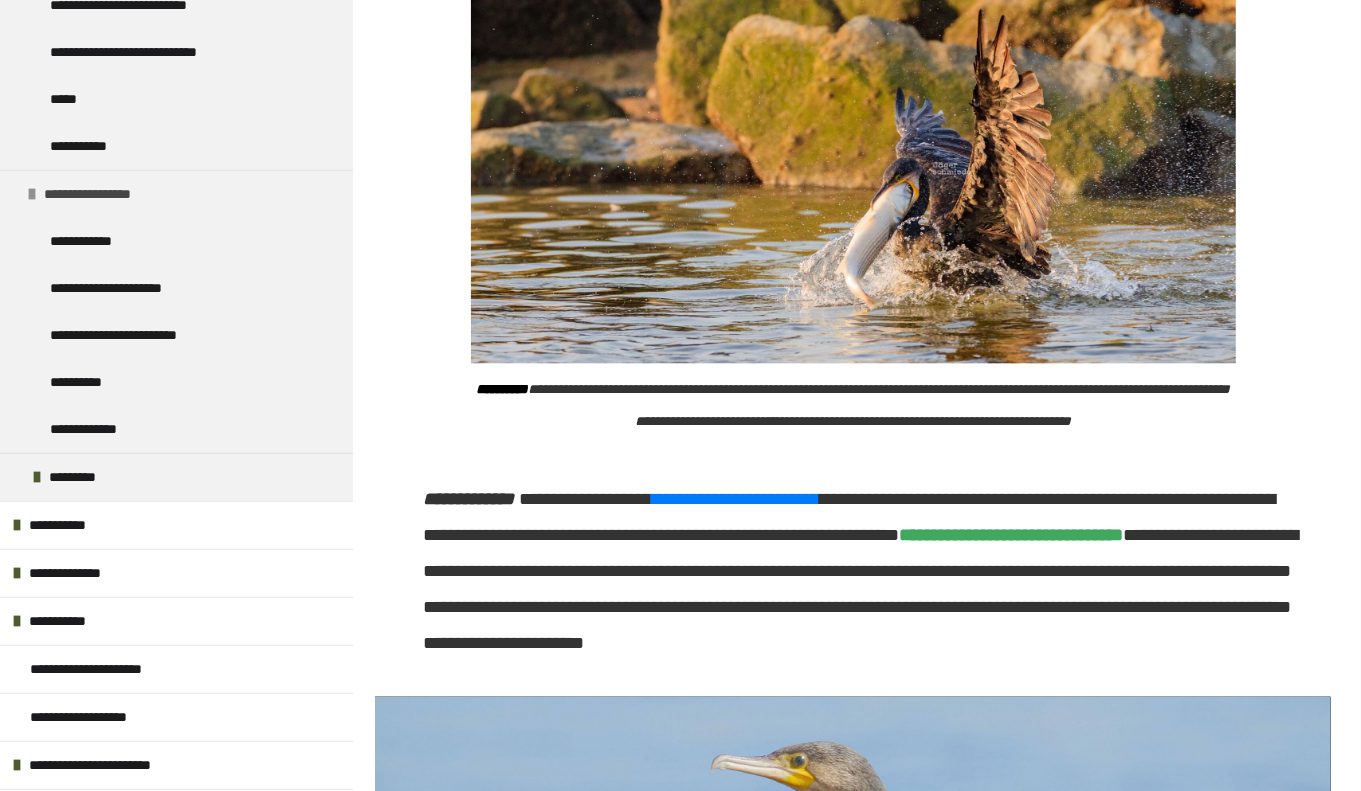 click at bounding box center [32, 194] 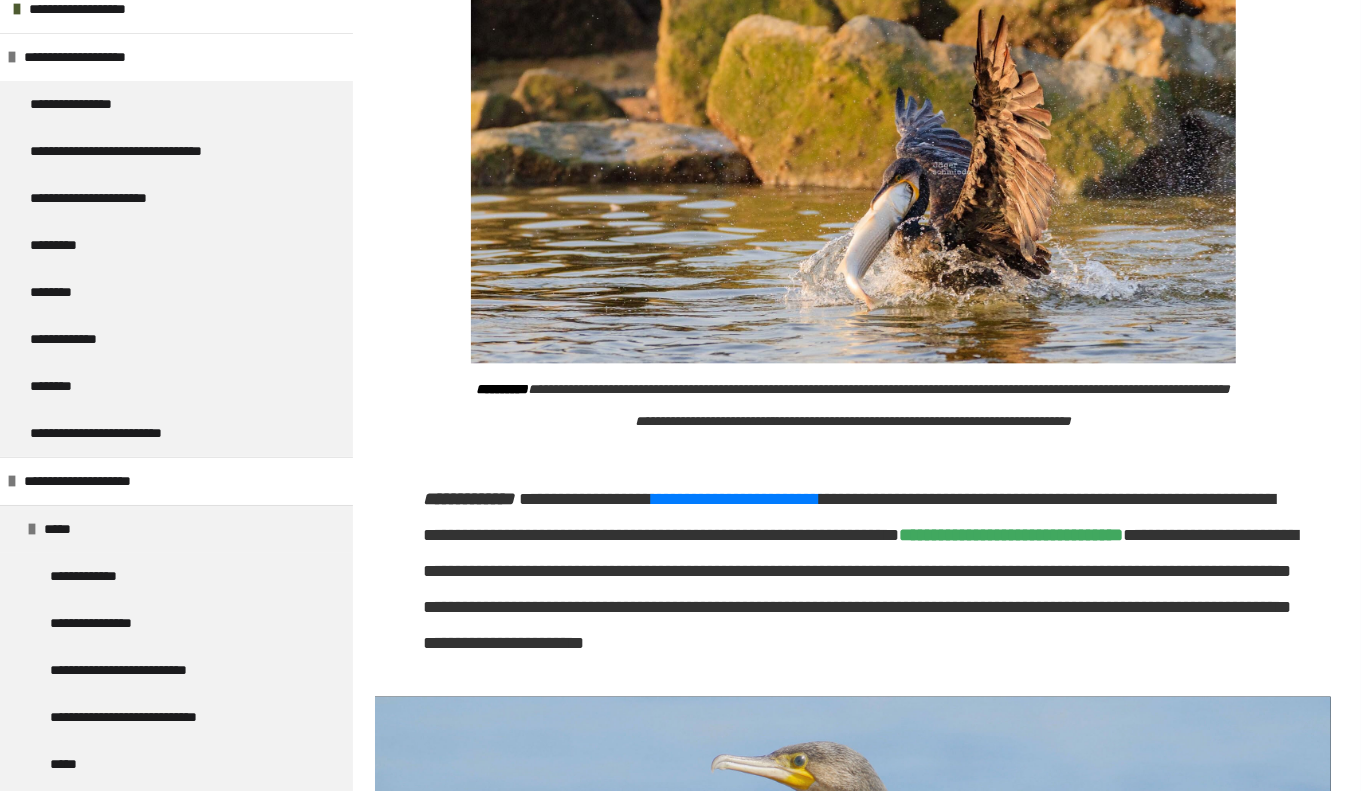 scroll, scrollTop: 69, scrollLeft: 0, axis: vertical 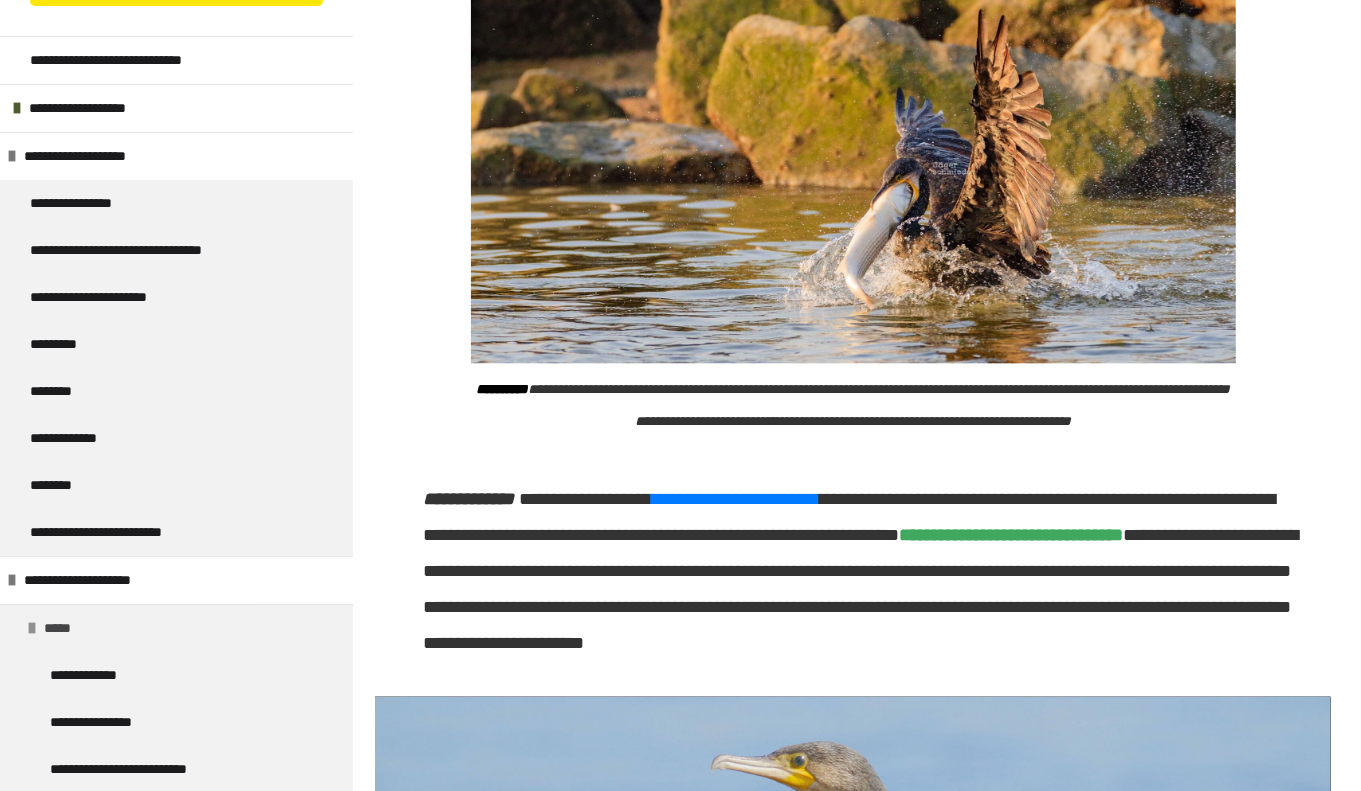 click at bounding box center [32, 628] 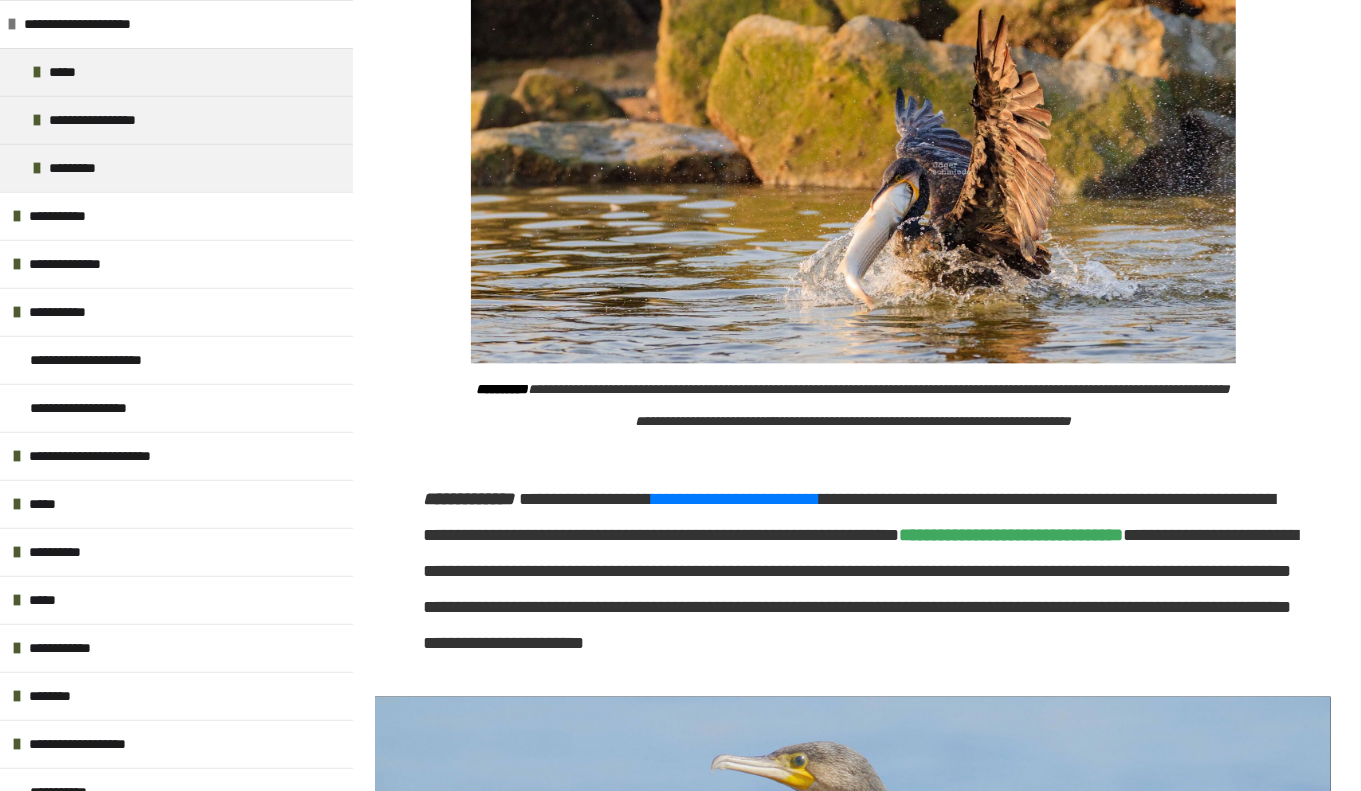 scroll, scrollTop: 644, scrollLeft: 0, axis: vertical 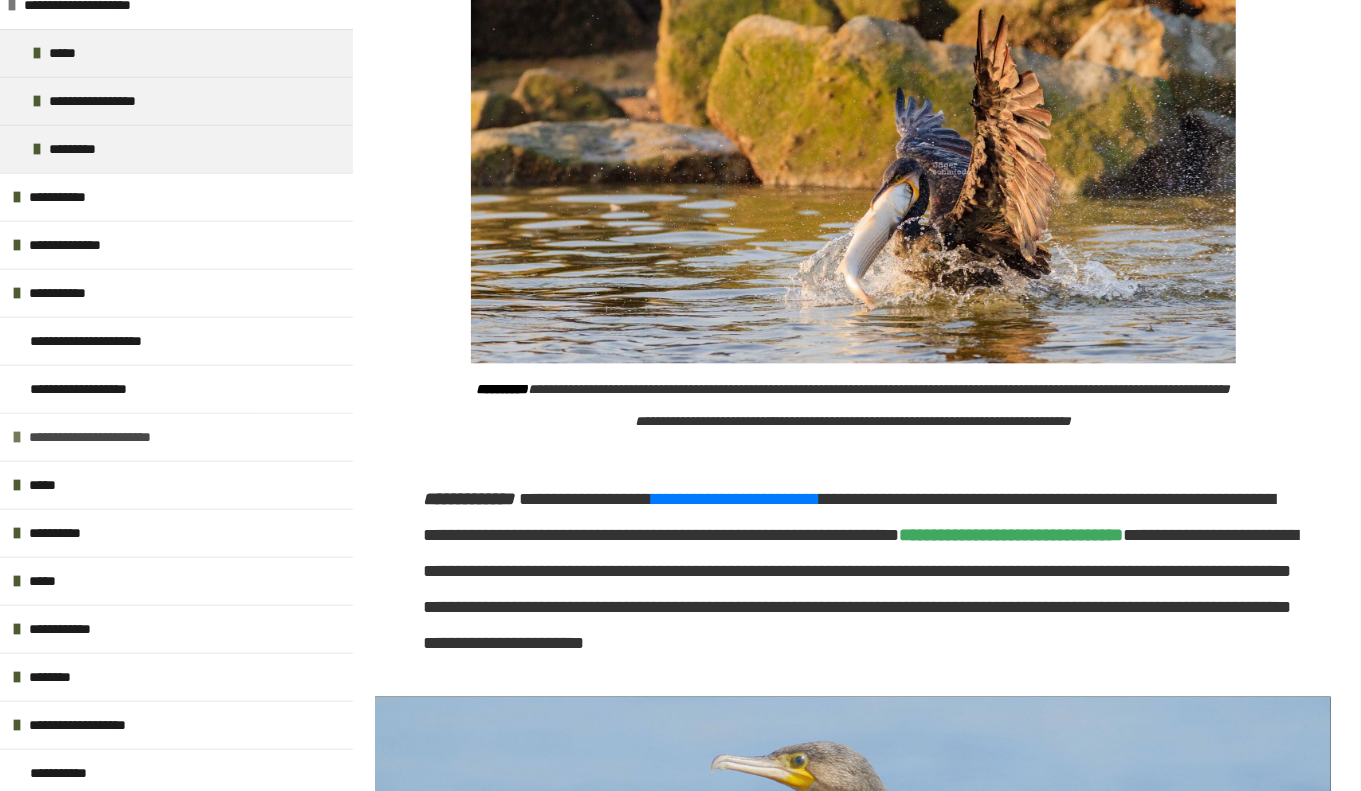 click on "**********" at bounding box center (176, 437) 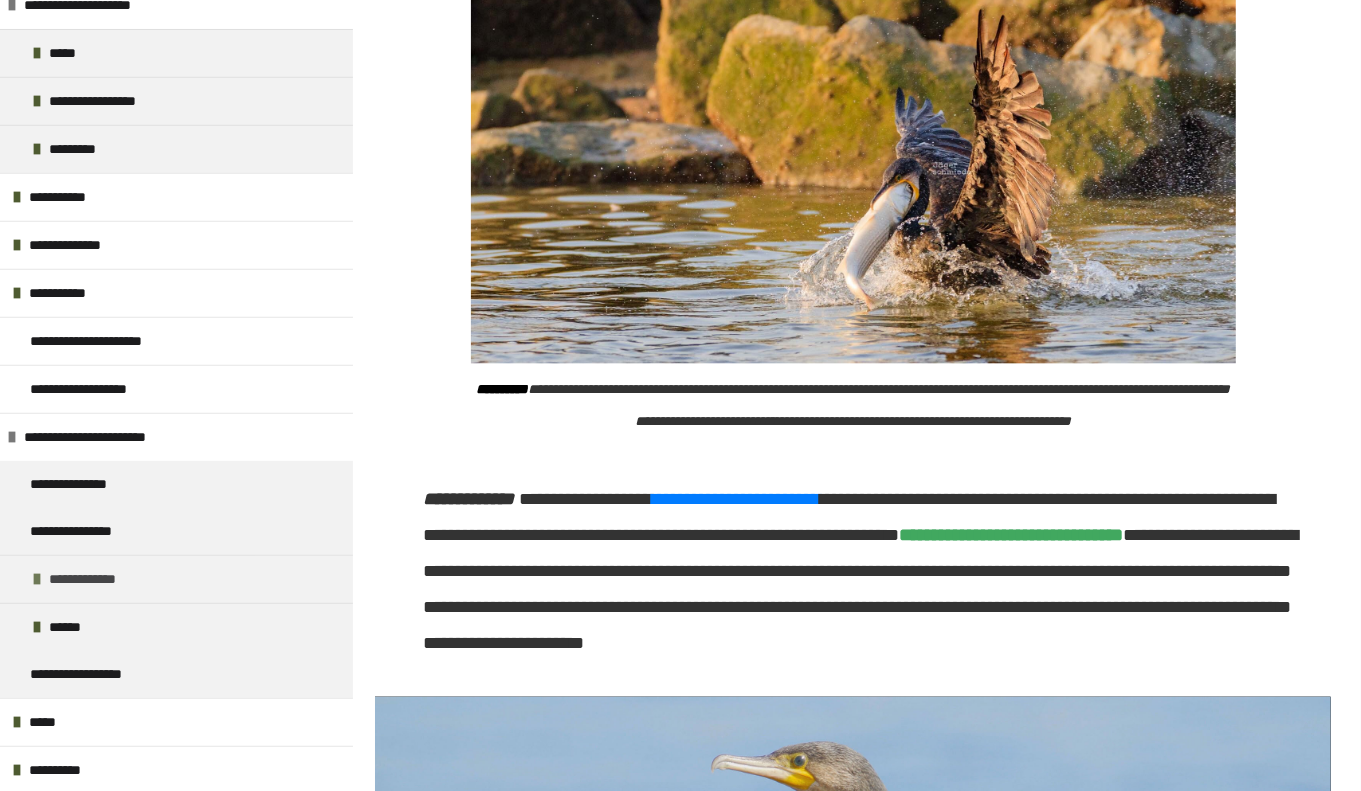 click on "**********" at bounding box center (176, 579) 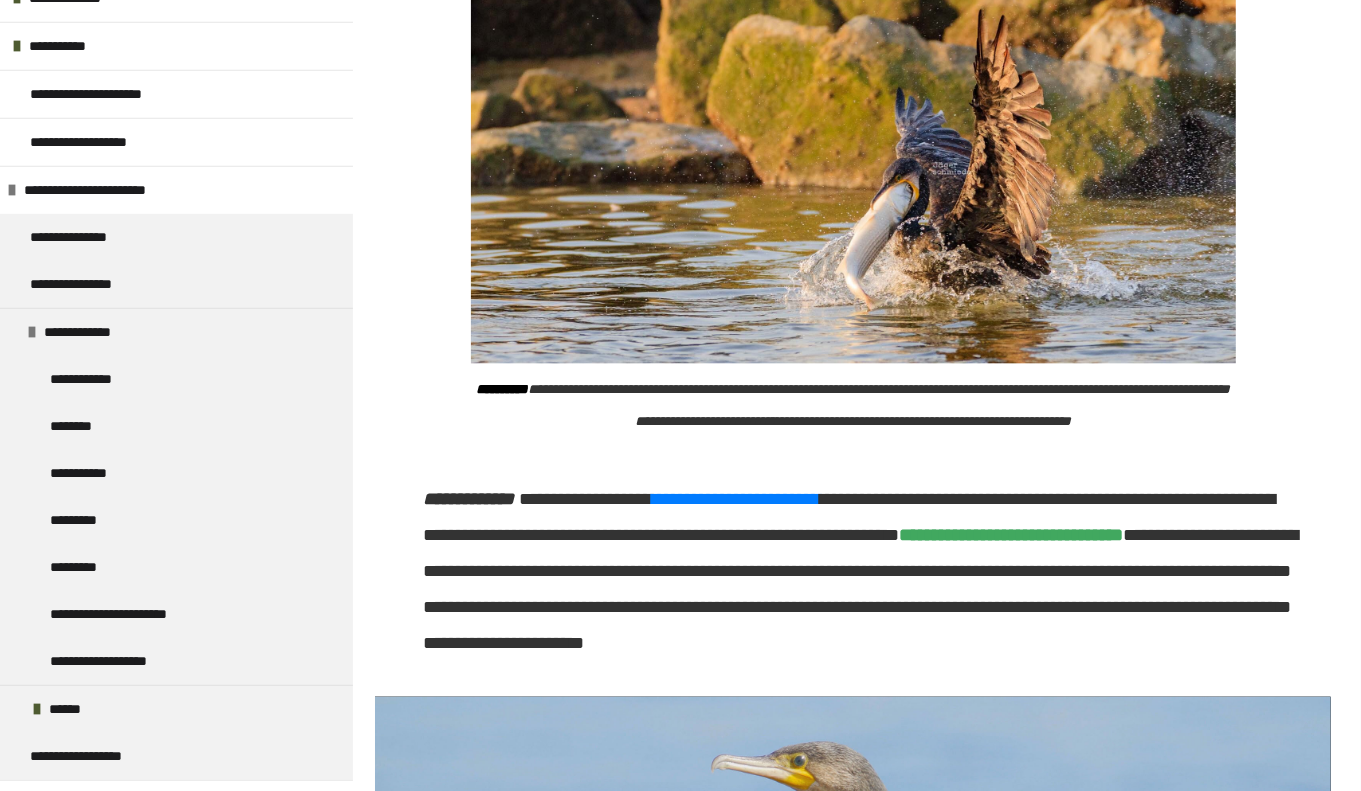 scroll, scrollTop: 893, scrollLeft: 0, axis: vertical 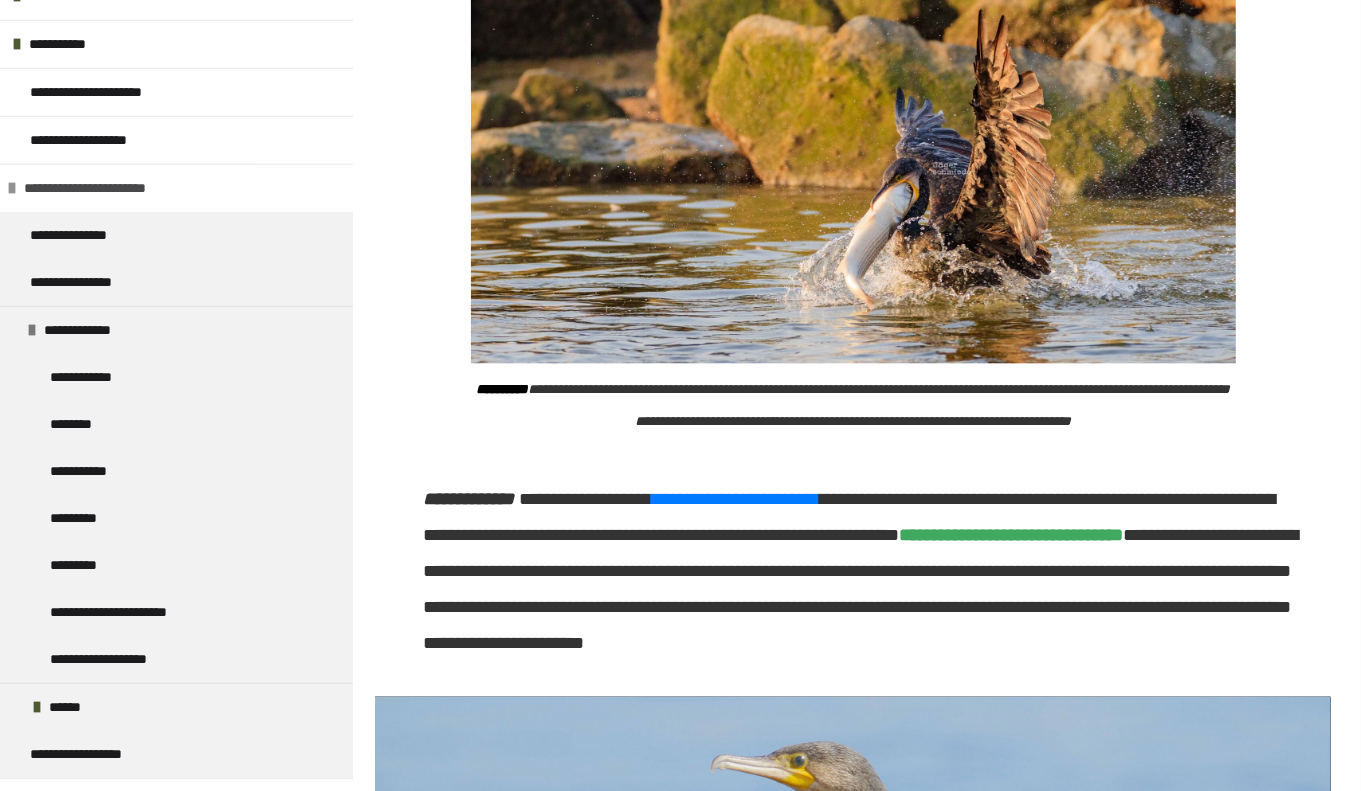 click on "**********" at bounding box center [114, 188] 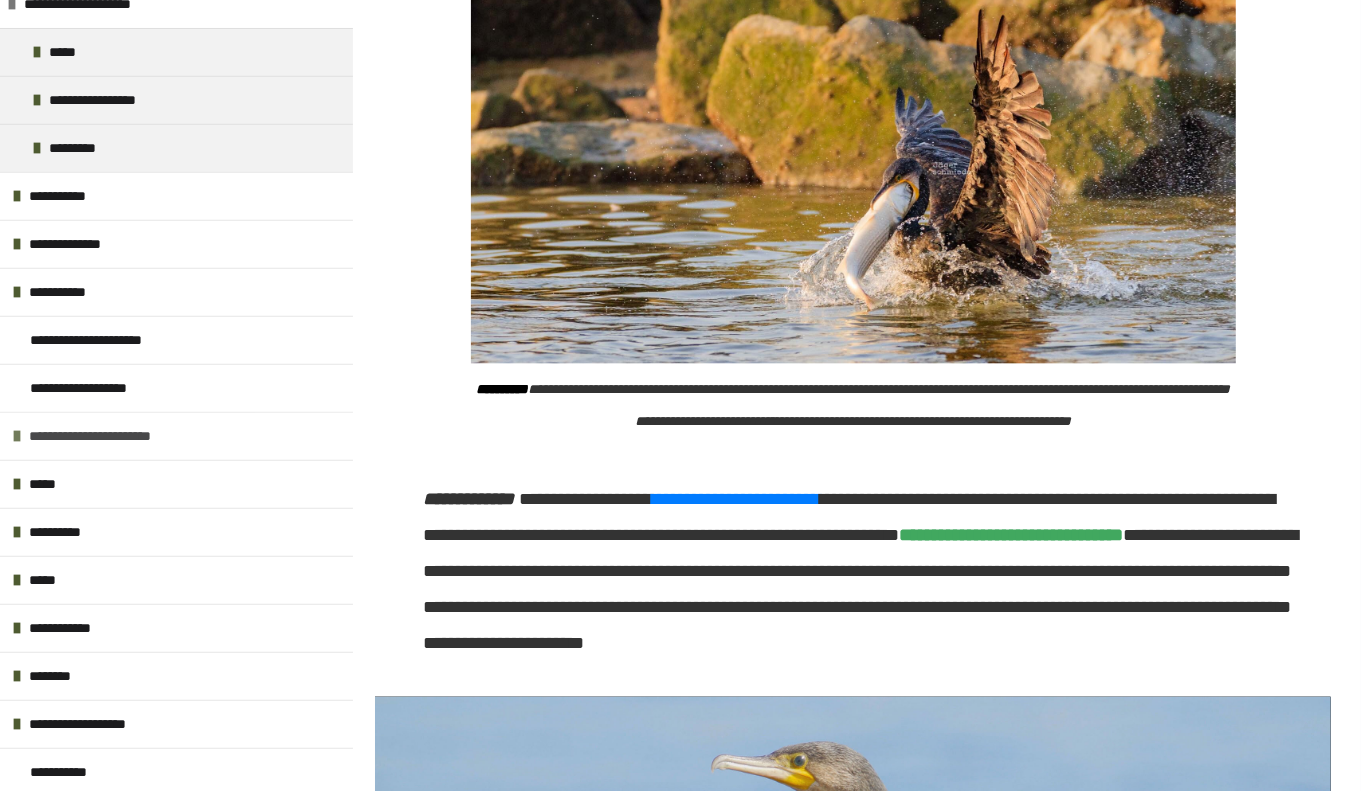 scroll, scrollTop: 644, scrollLeft: 0, axis: vertical 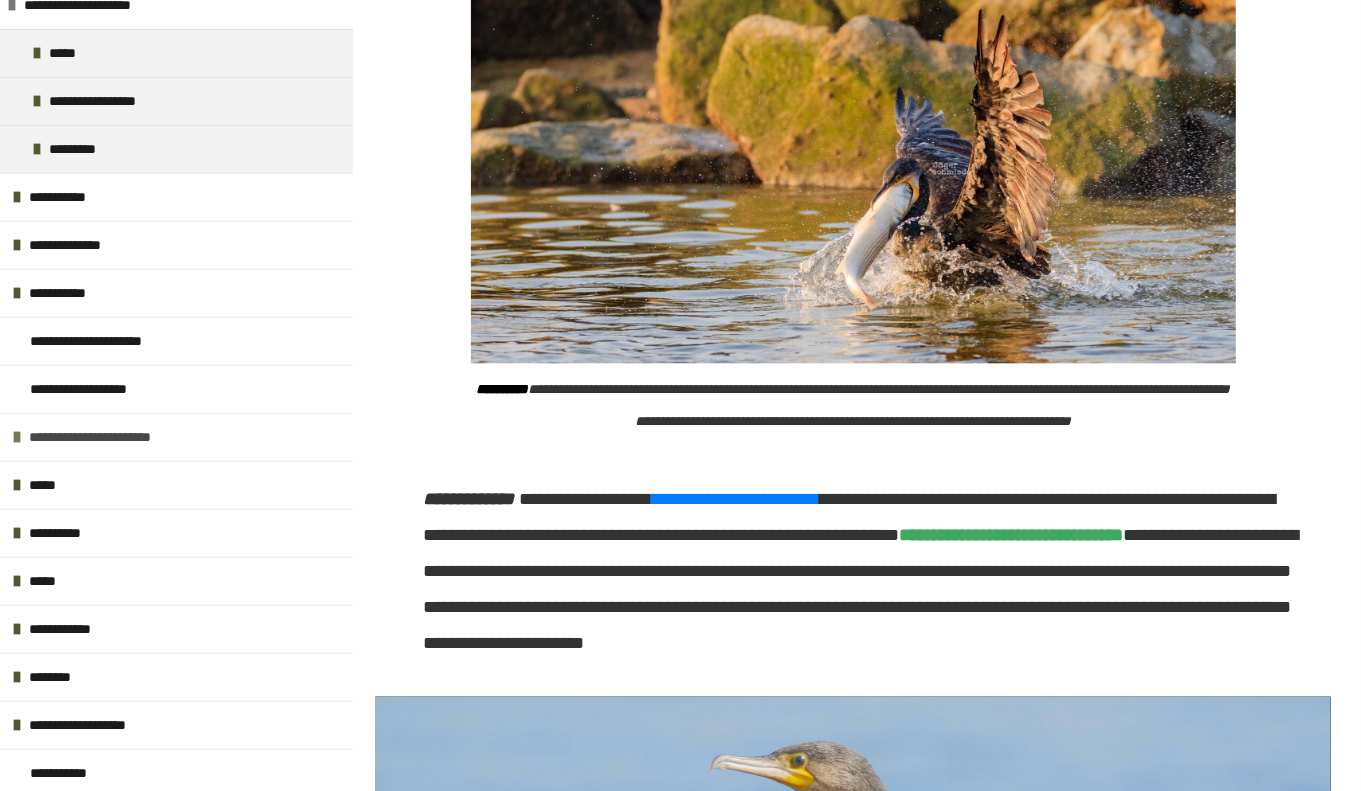 click on "**********" at bounding box center [176, 437] 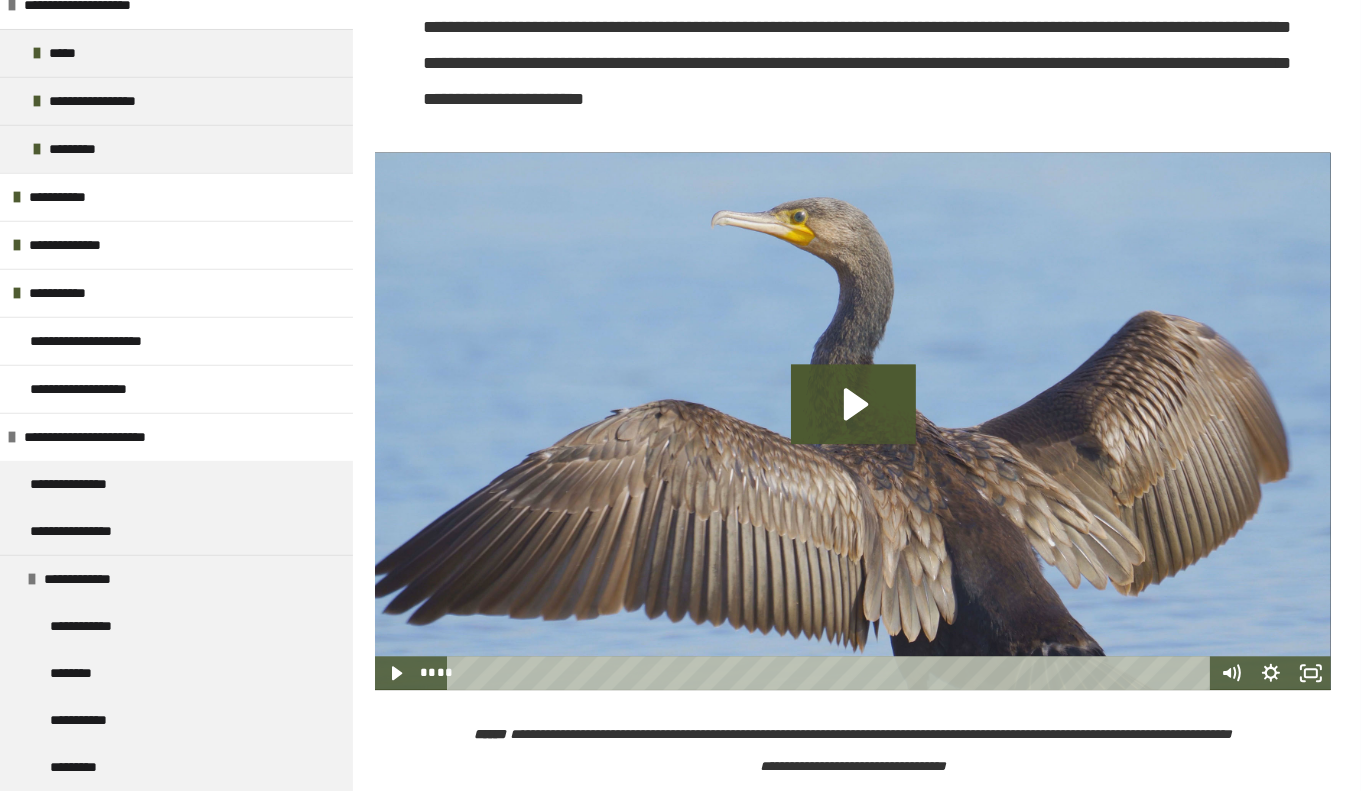 scroll, scrollTop: 3171, scrollLeft: 0, axis: vertical 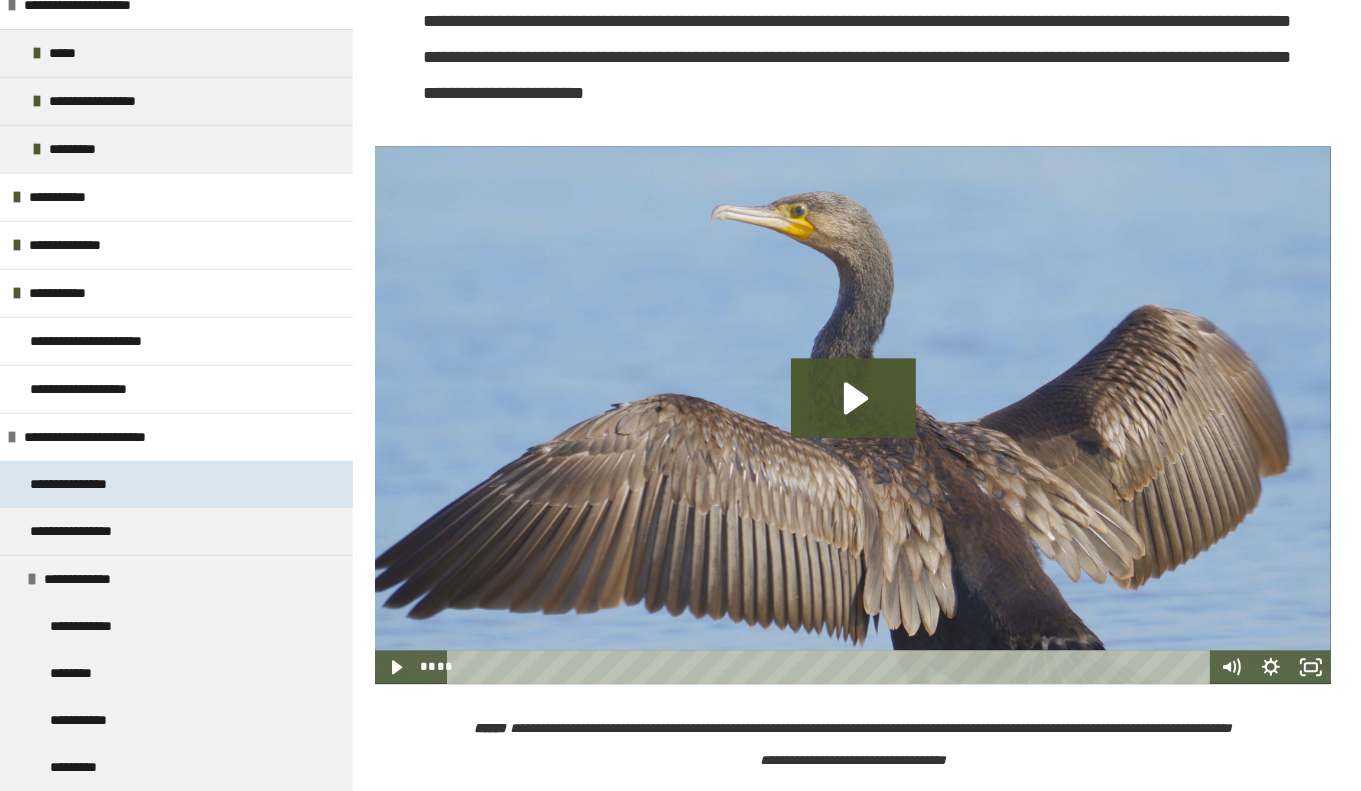 click on "**********" at bounding box center (87, 484) 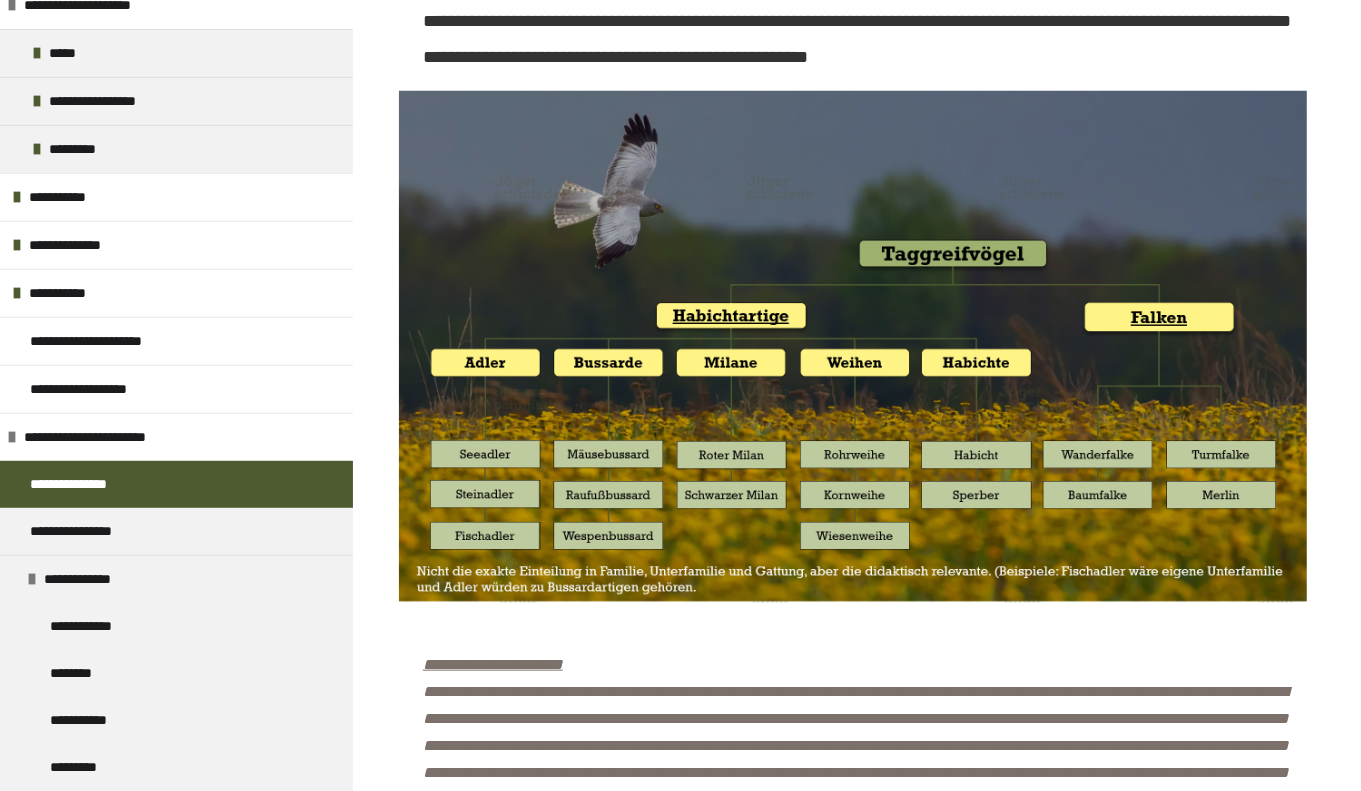 scroll, scrollTop: 1295, scrollLeft: 0, axis: vertical 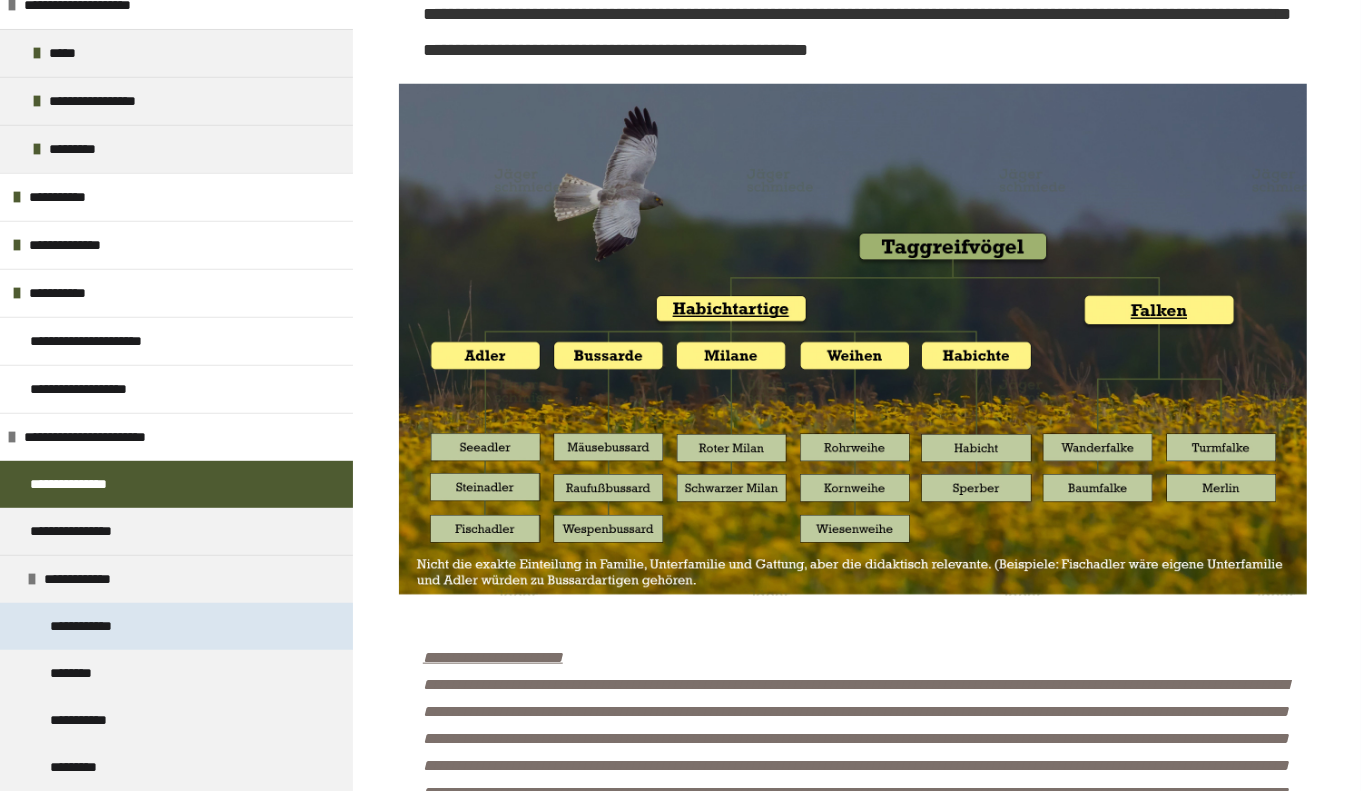 click on "**********" at bounding box center (95, 626) 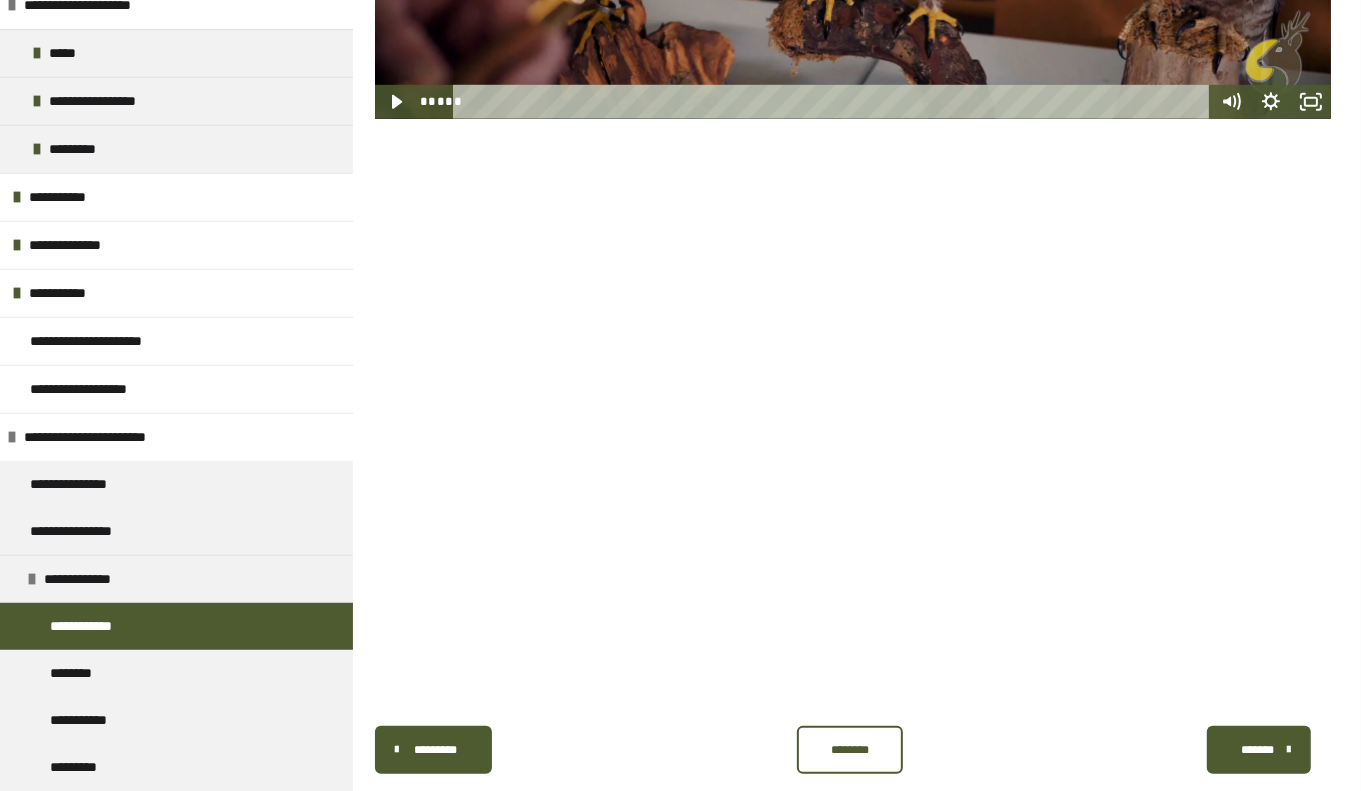 scroll, scrollTop: 1055, scrollLeft: 0, axis: vertical 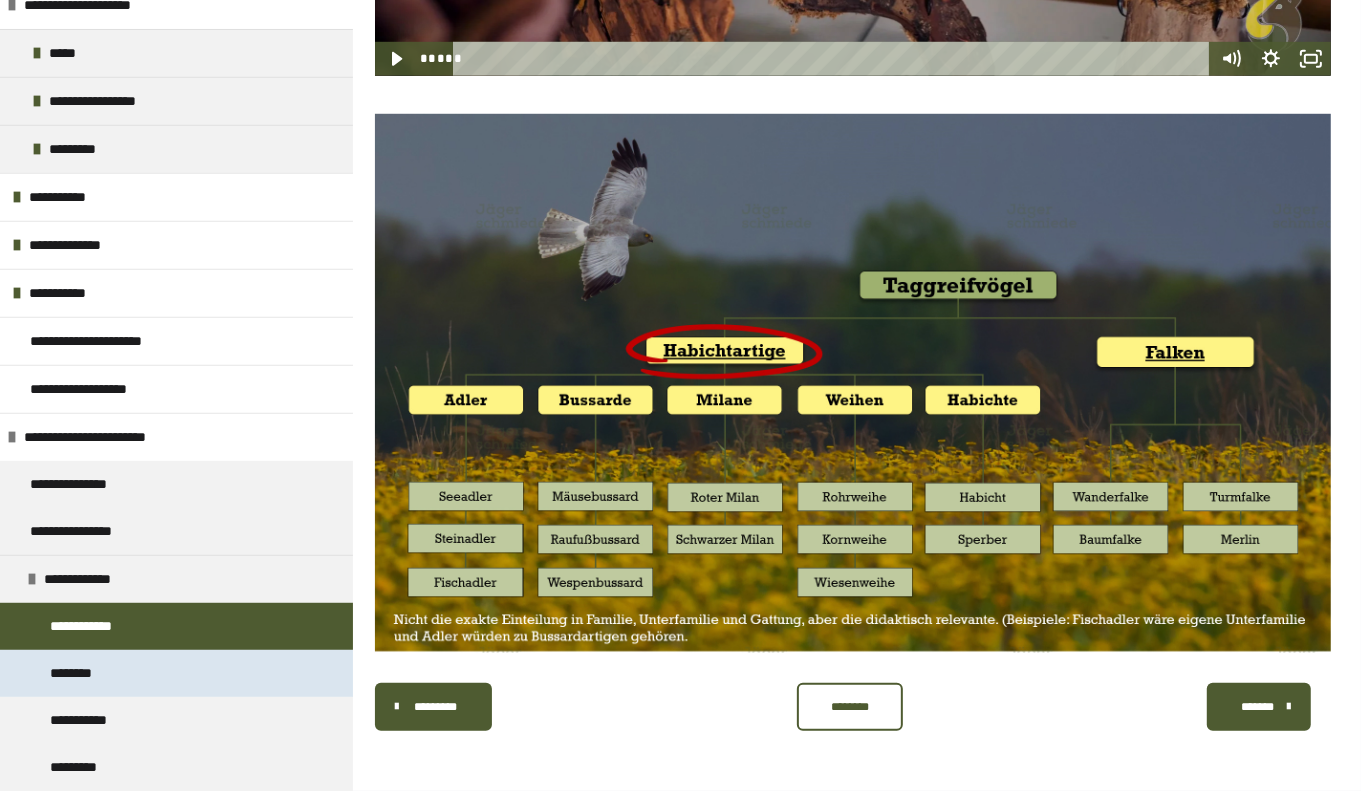 click on "********" at bounding box center (80, 673) 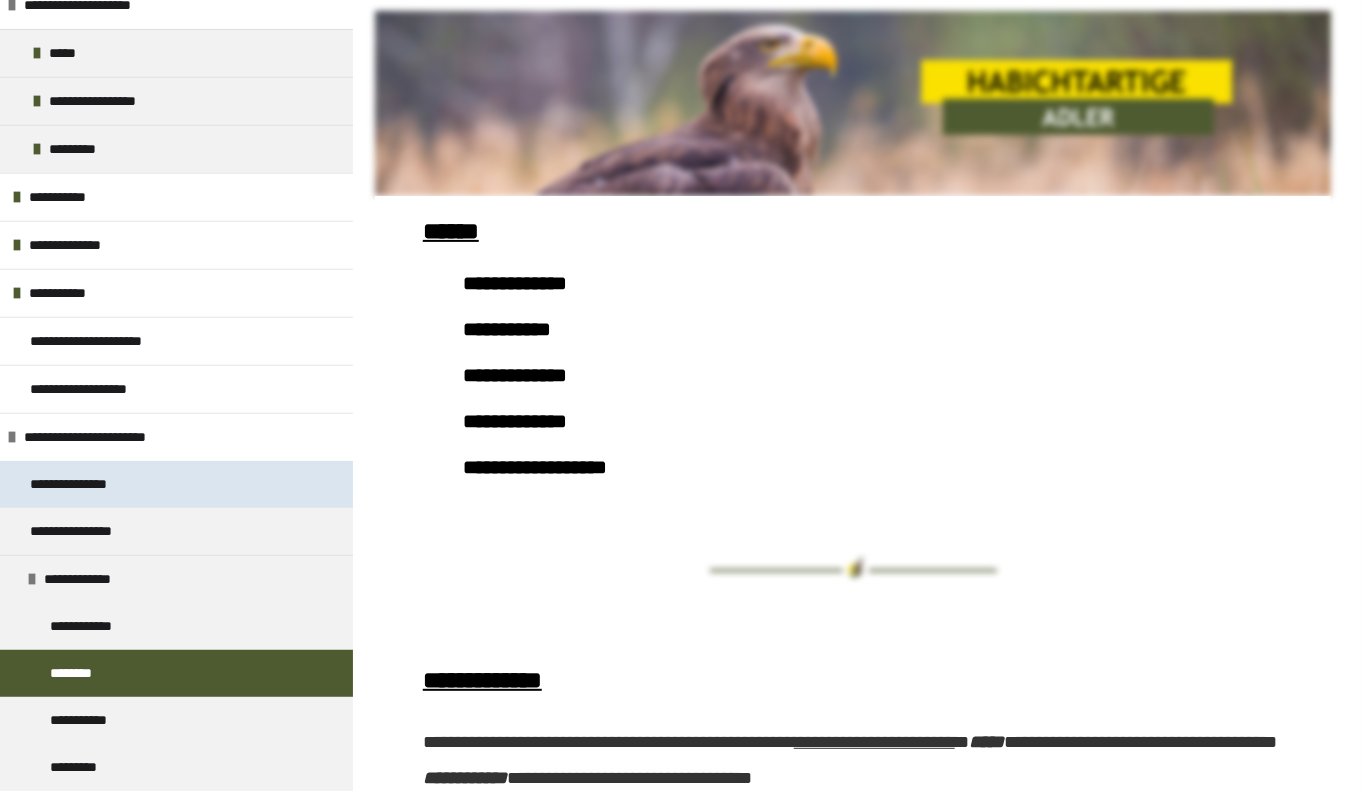 click on "**********" at bounding box center [87, 484] 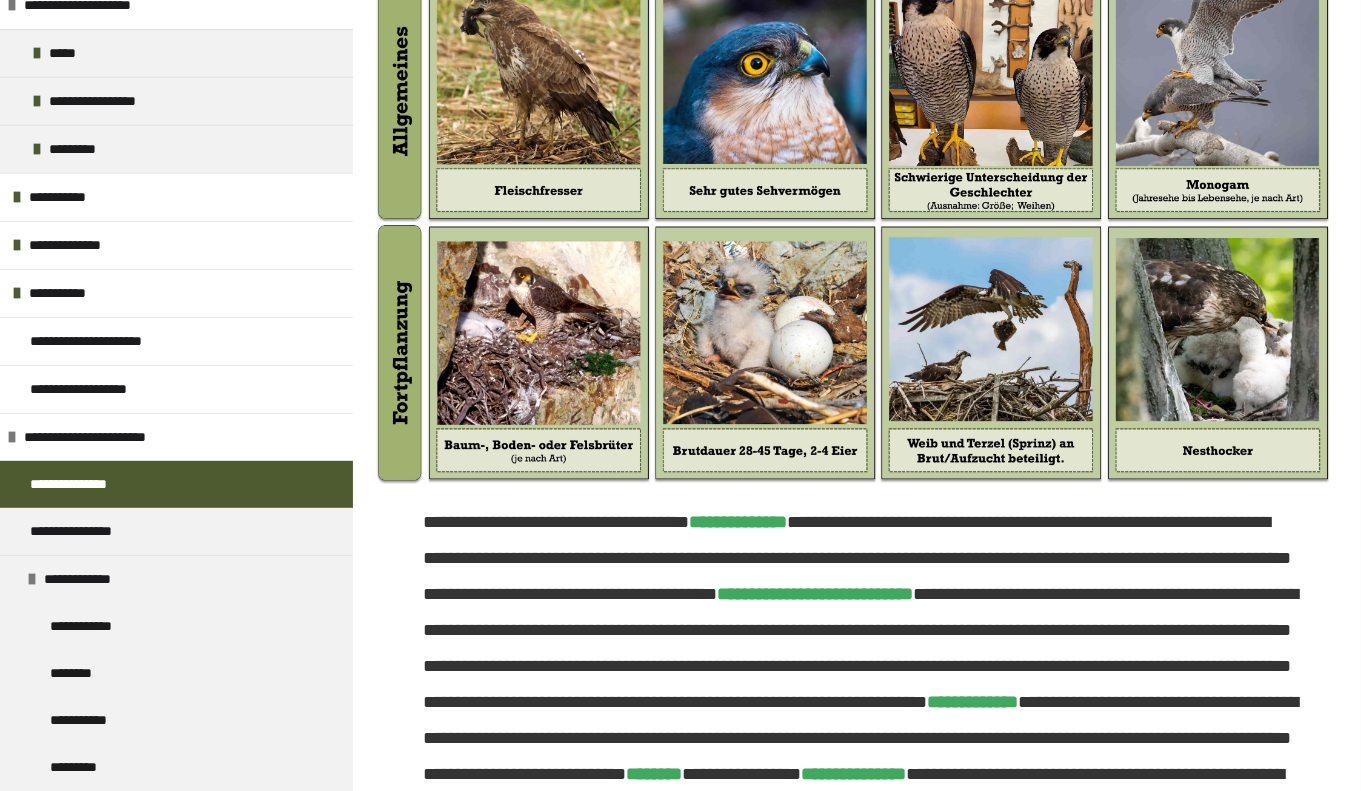 scroll, scrollTop: 3372, scrollLeft: 0, axis: vertical 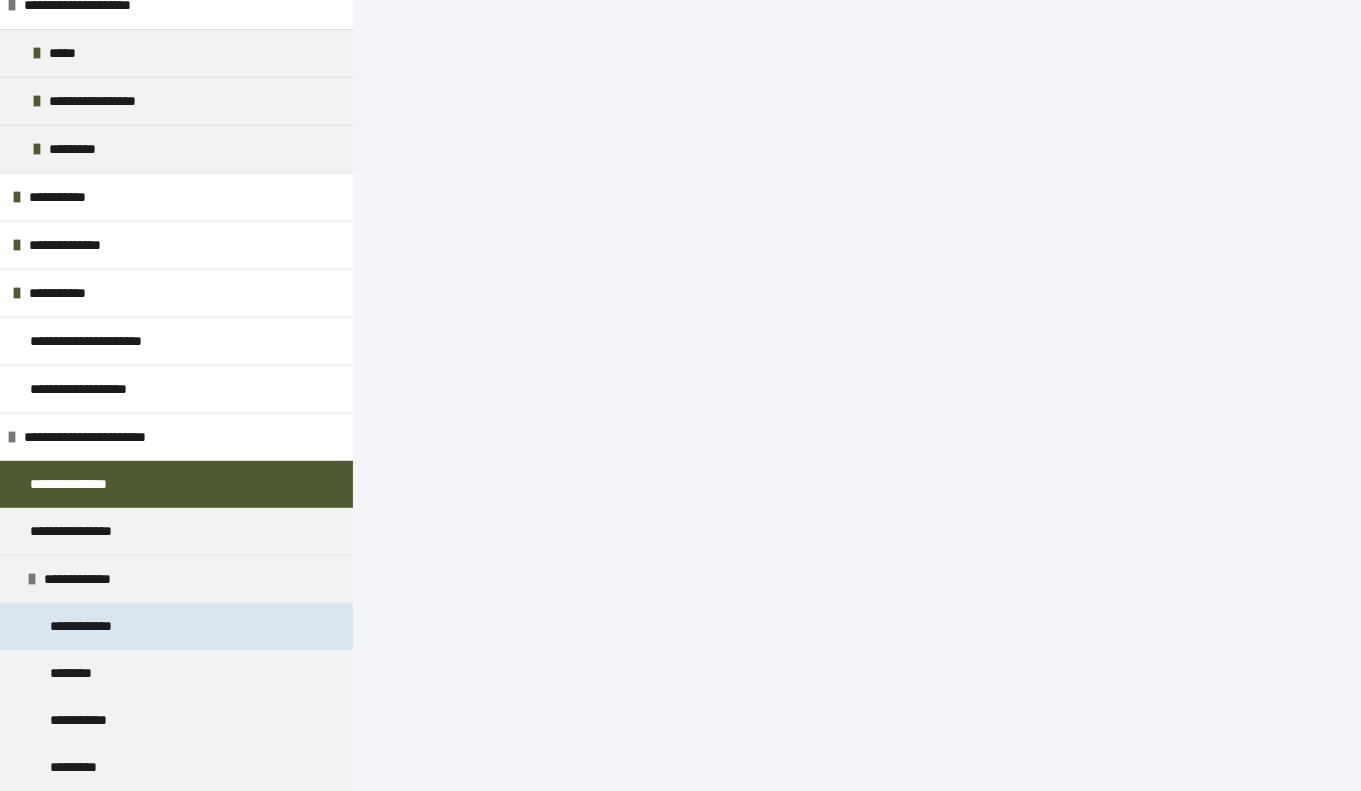 click on "**********" at bounding box center [95, 626] 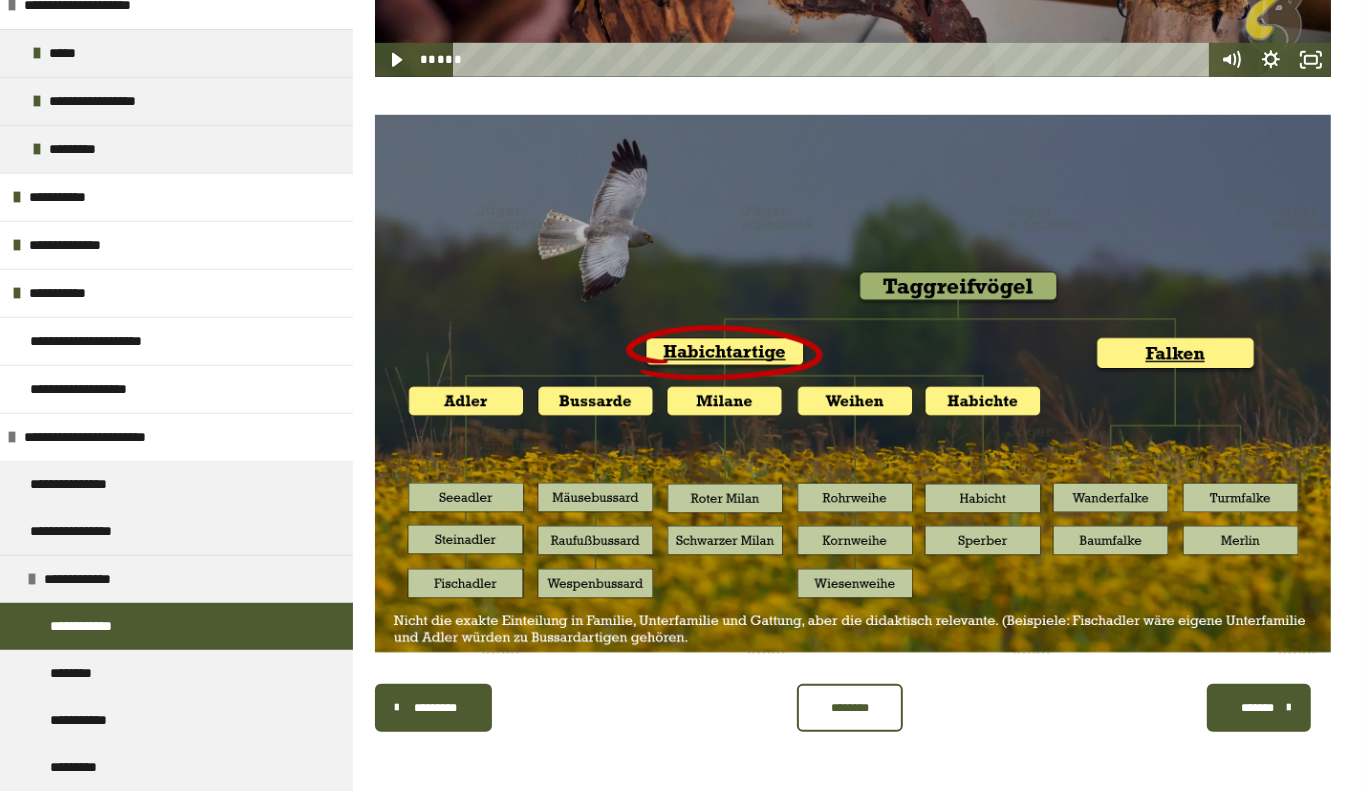 scroll, scrollTop: 1055, scrollLeft: 0, axis: vertical 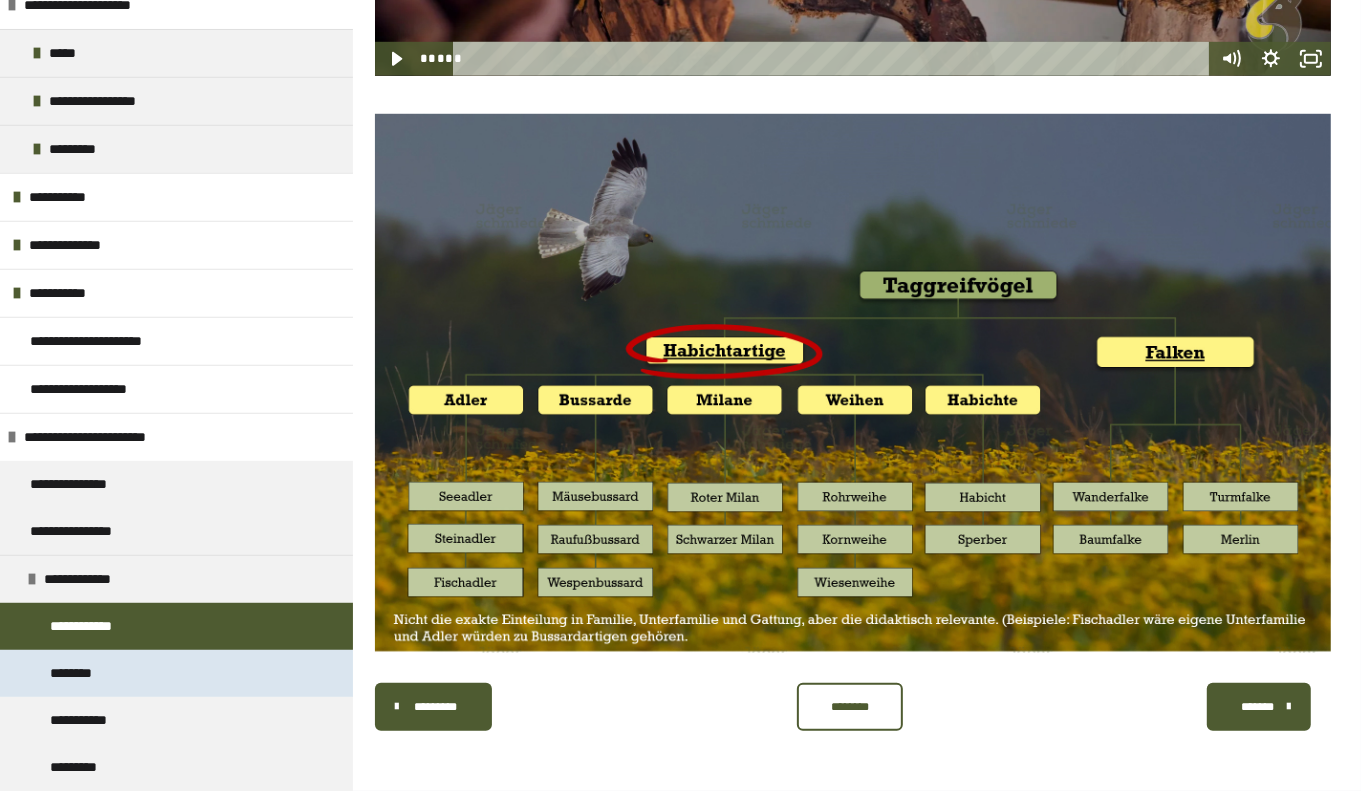 click on "********" at bounding box center (176, 673) 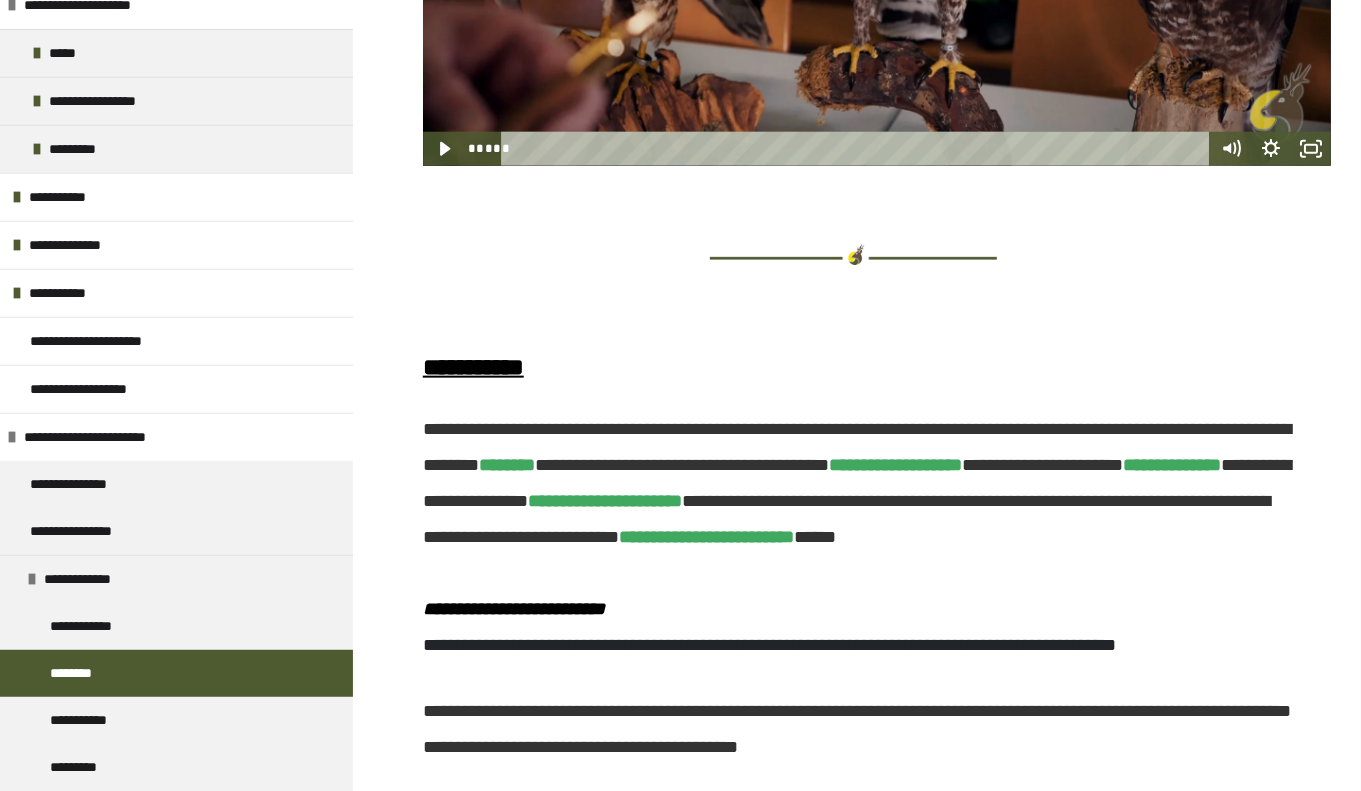 scroll, scrollTop: 1767, scrollLeft: 0, axis: vertical 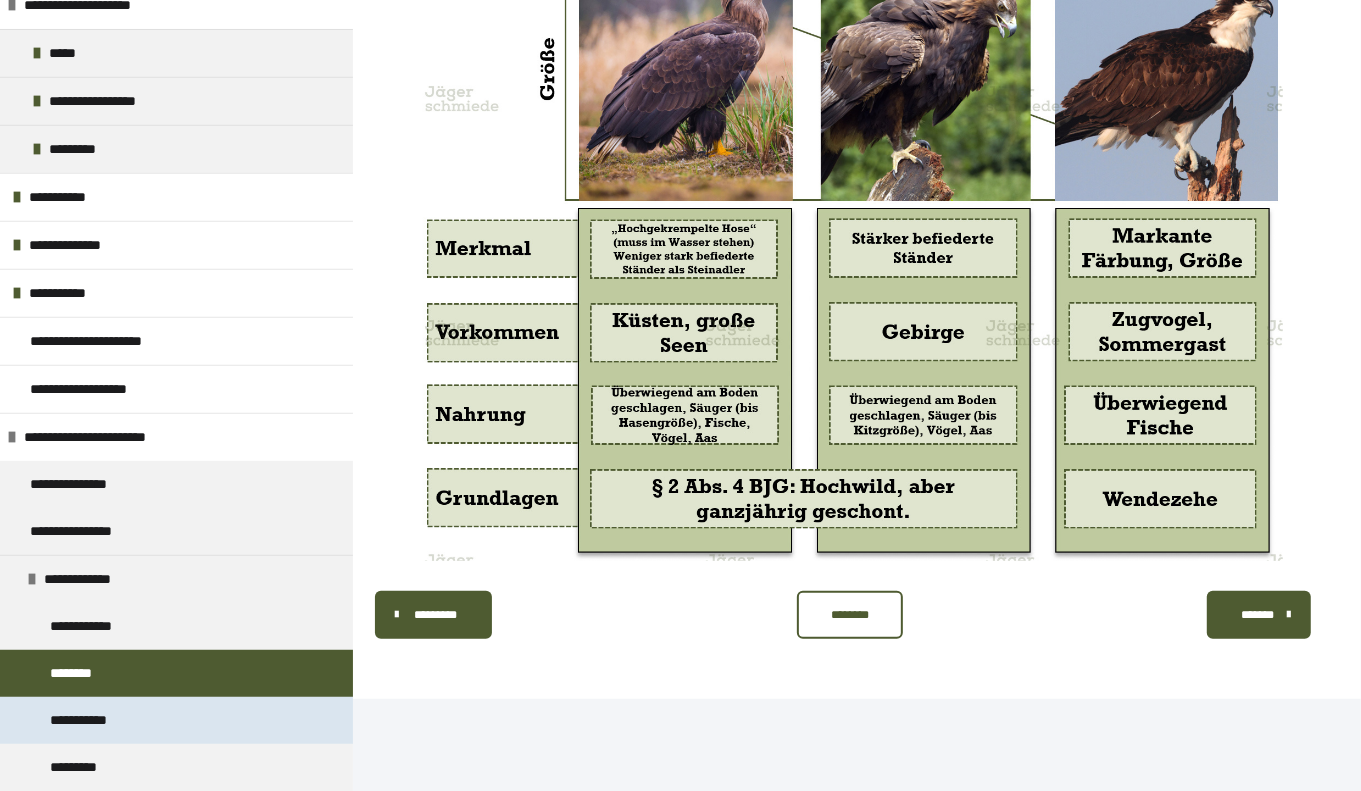 click on "**********" at bounding box center [94, 720] 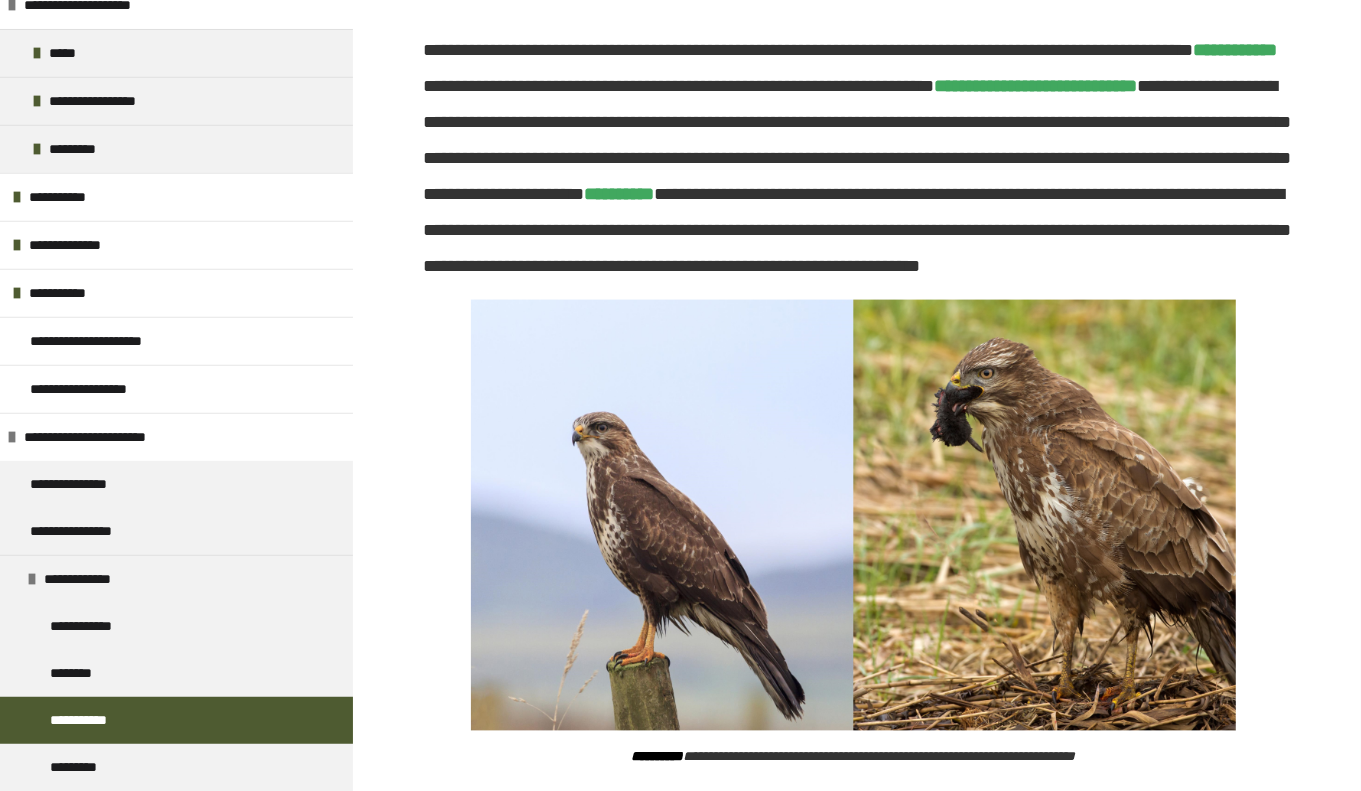 scroll, scrollTop: 1889, scrollLeft: 0, axis: vertical 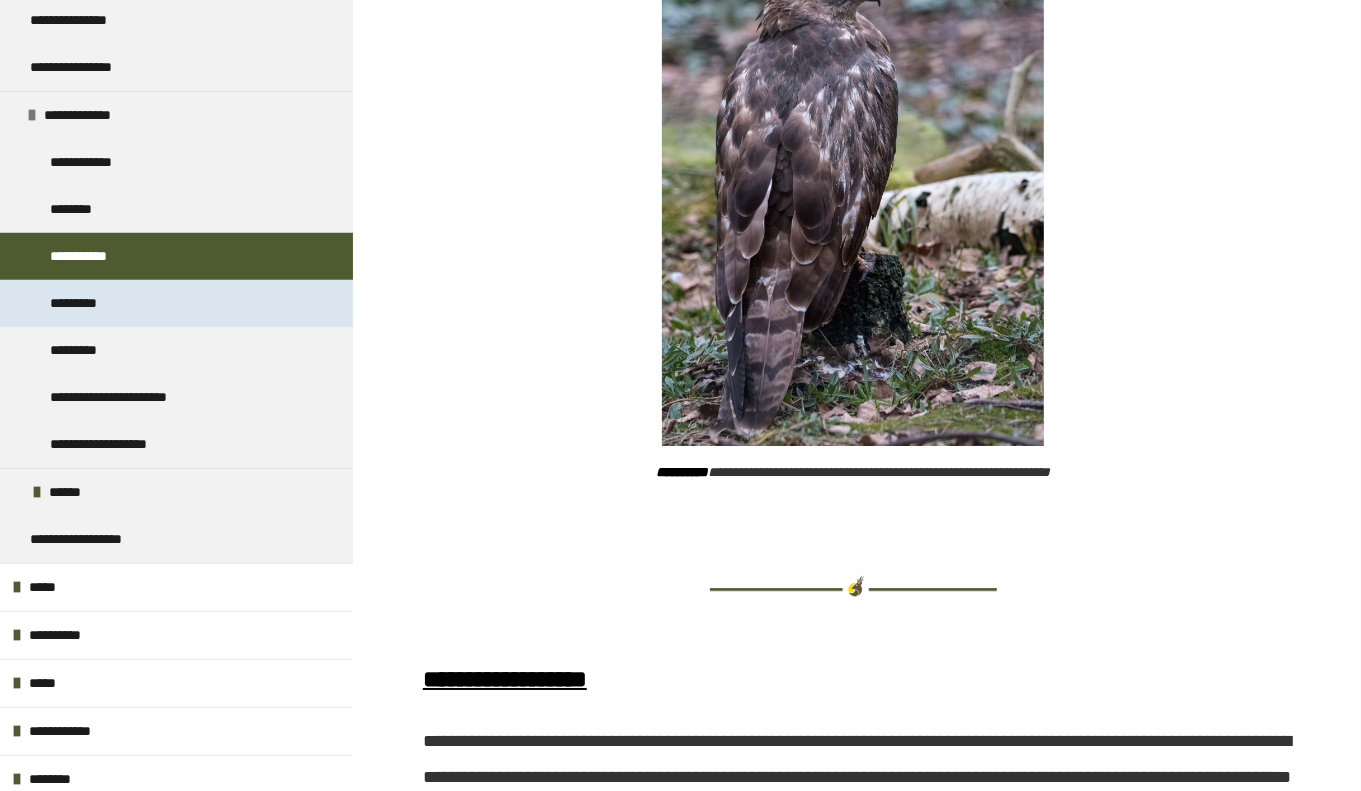 click on "*********" at bounding box center [85, 303] 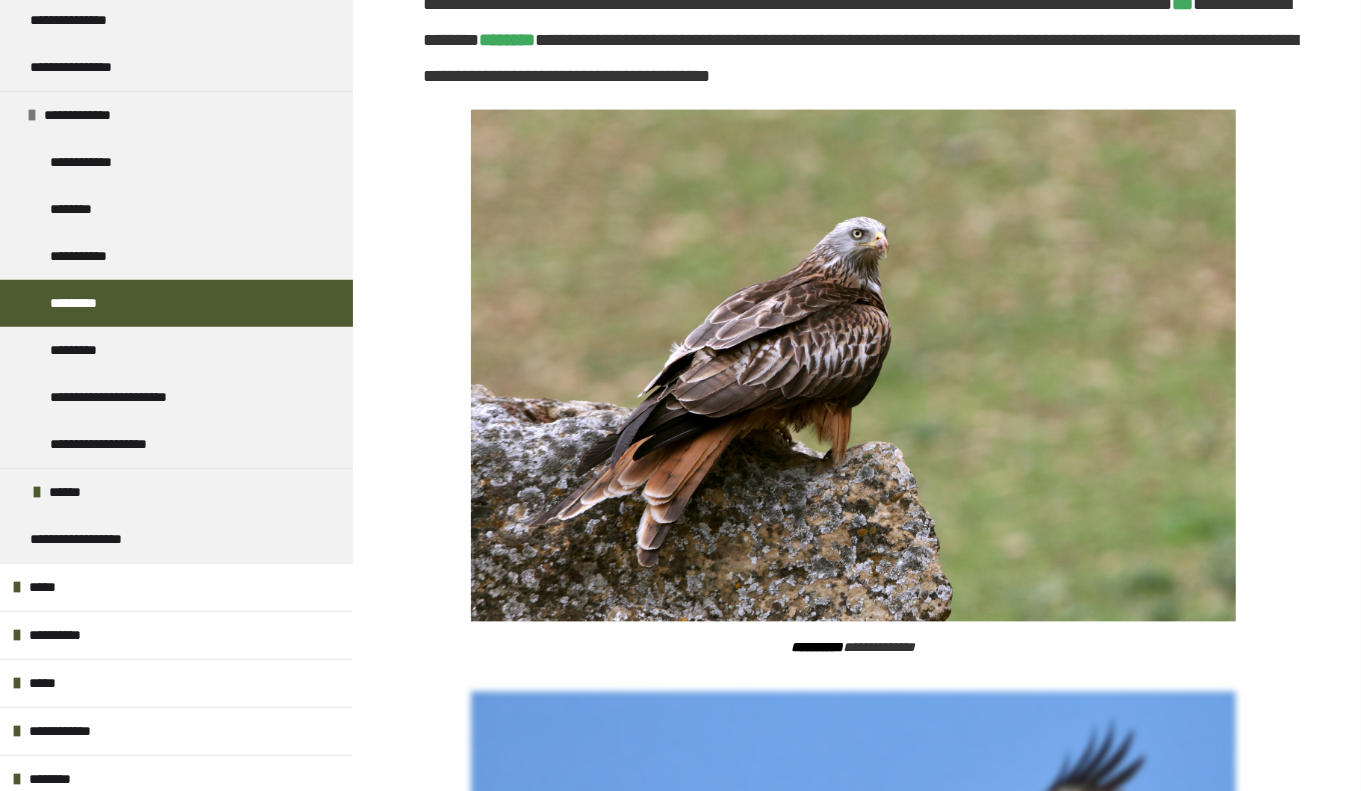 scroll, scrollTop: 2074, scrollLeft: 0, axis: vertical 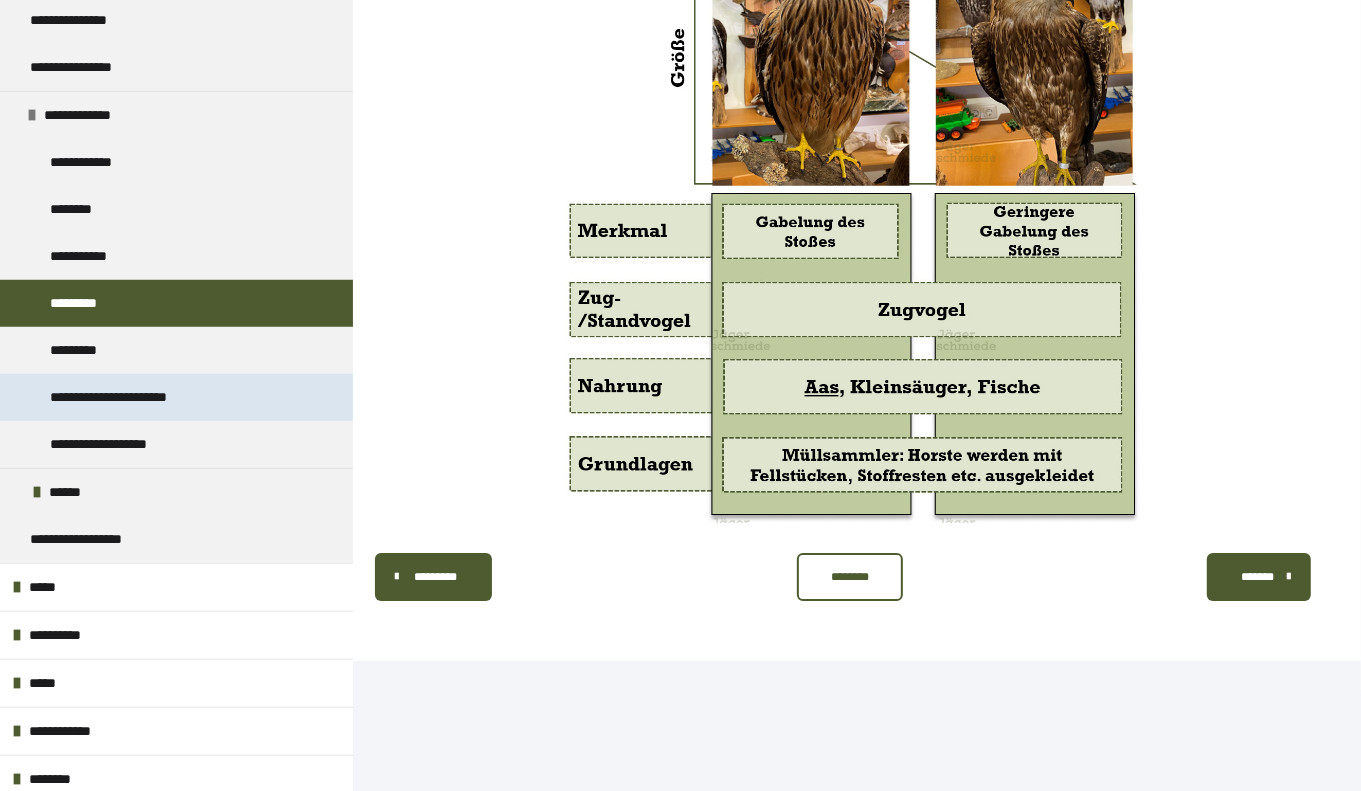 click on "**********" at bounding box center (139, 397) 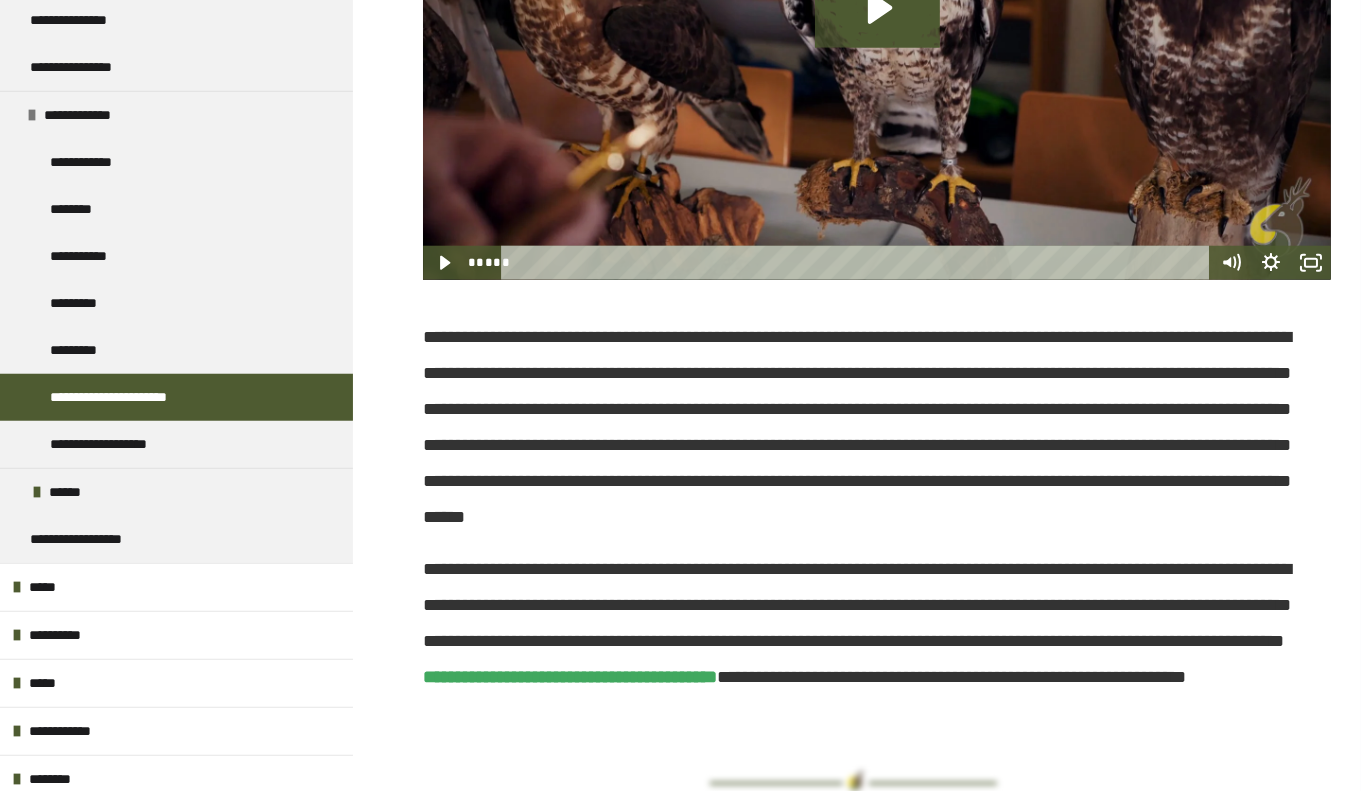 scroll, scrollTop: 1397, scrollLeft: 0, axis: vertical 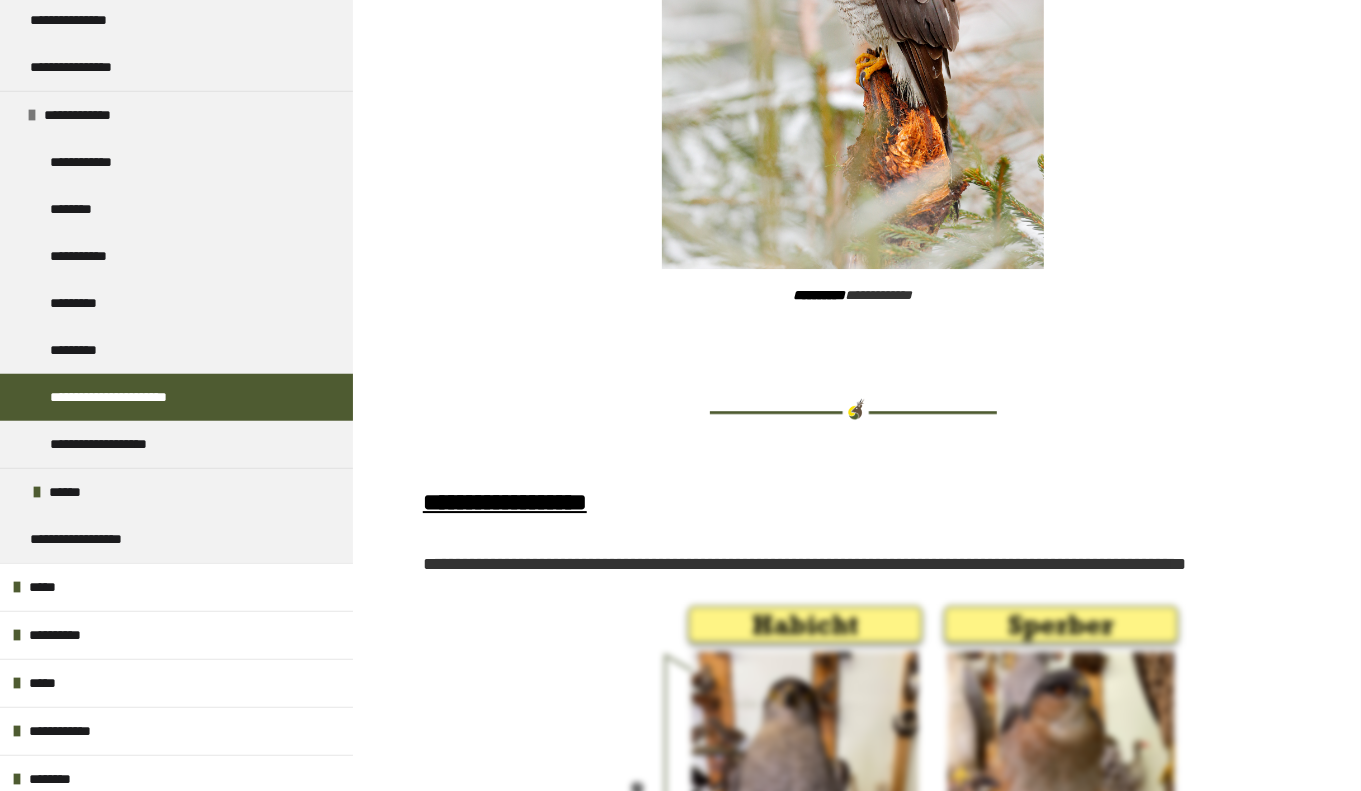 click at bounding box center [853, 409] 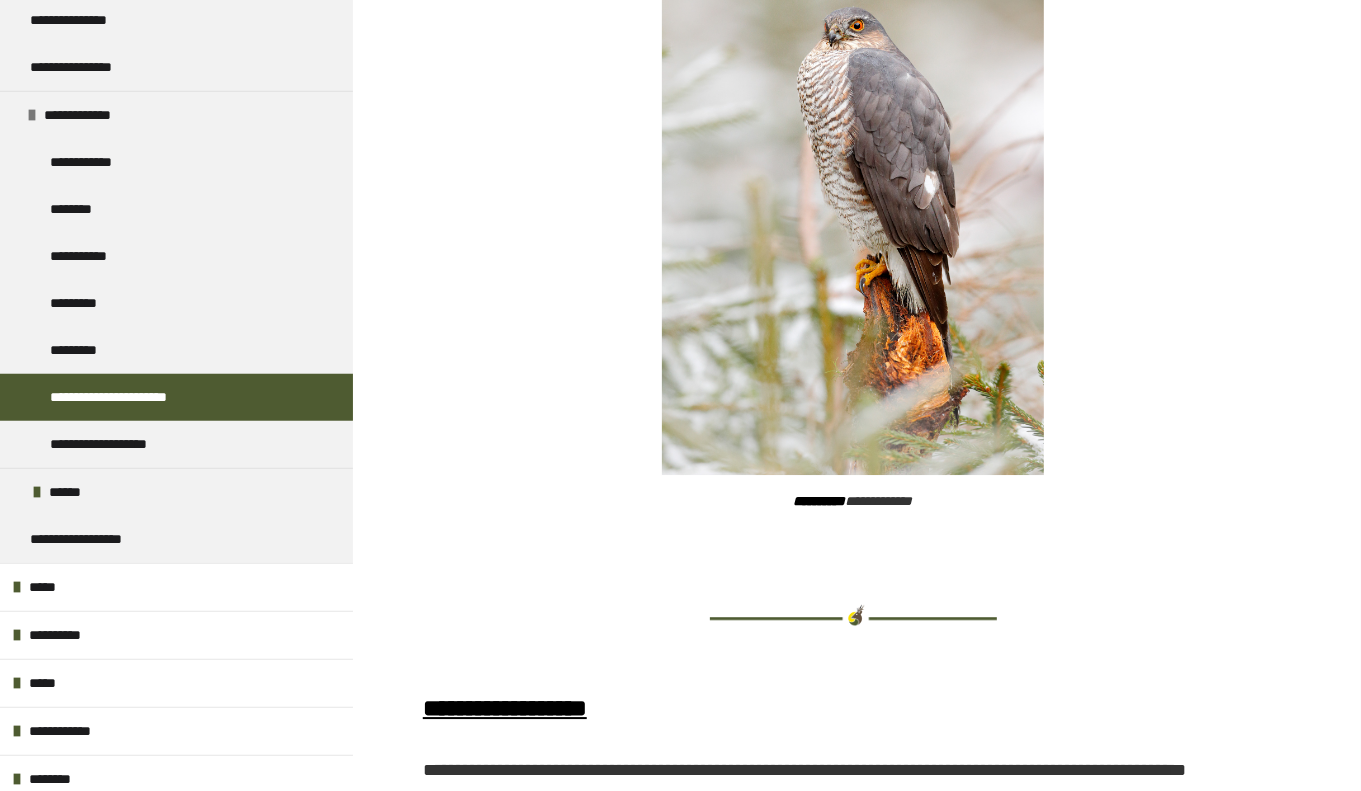 scroll, scrollTop: 4286, scrollLeft: 0, axis: vertical 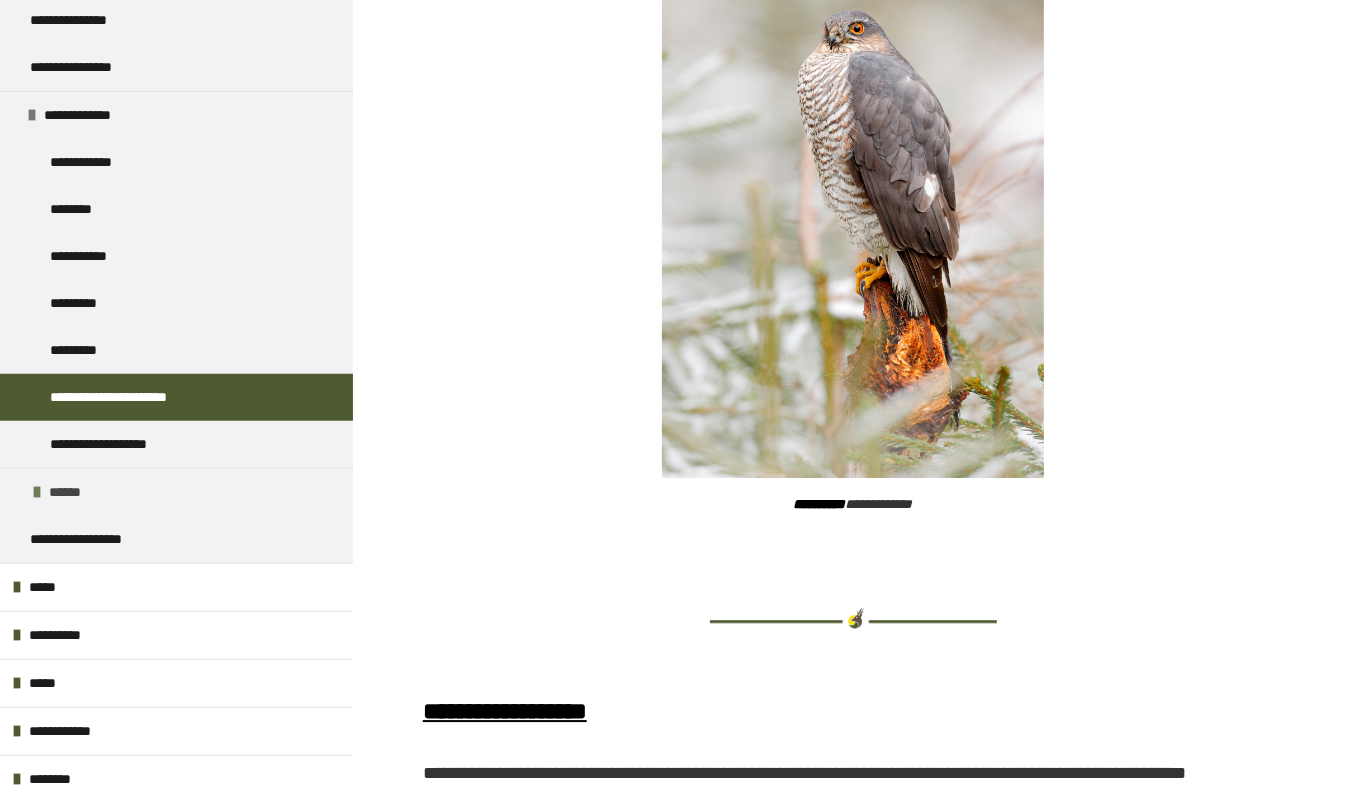 click on "******" at bounding box center [72, 492] 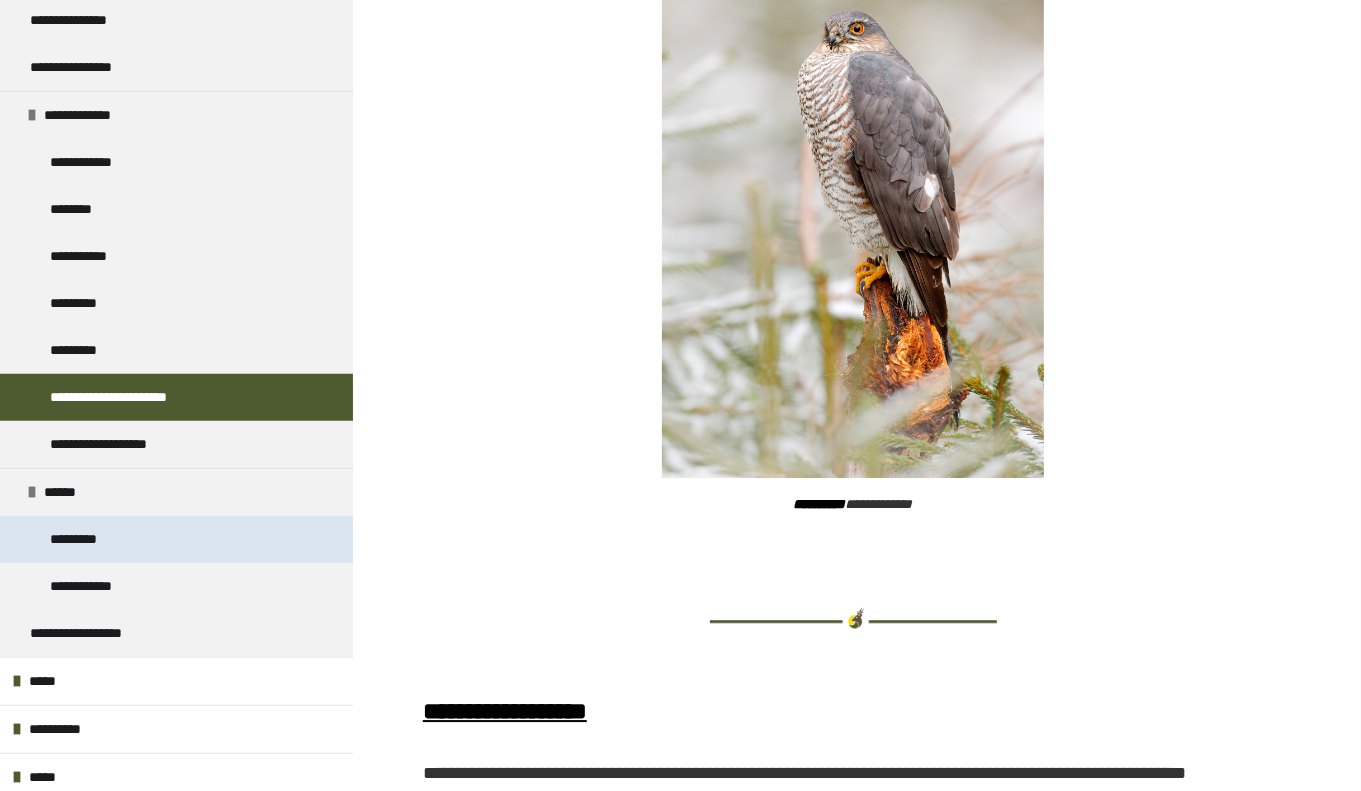 click on "*********" at bounding box center (85, 539) 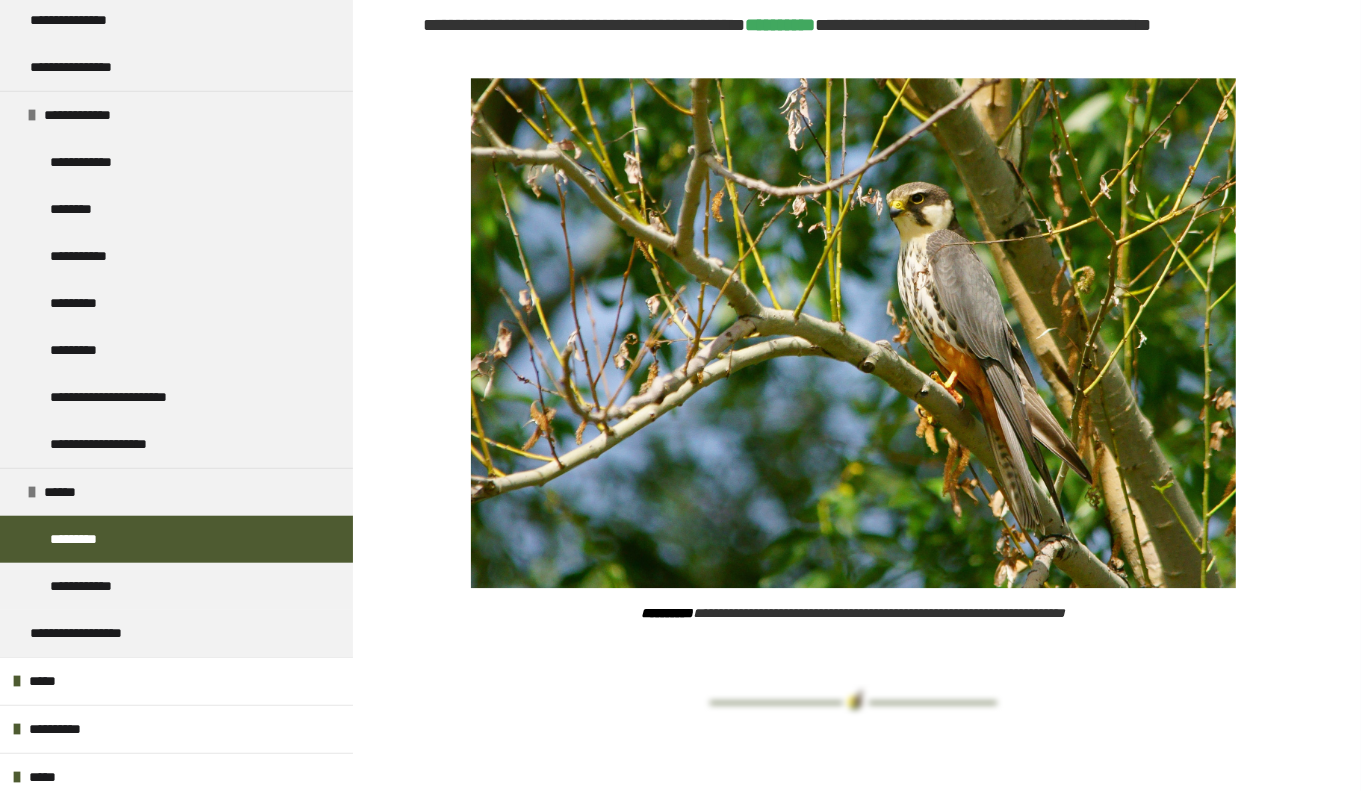 scroll, scrollTop: 3693, scrollLeft: 0, axis: vertical 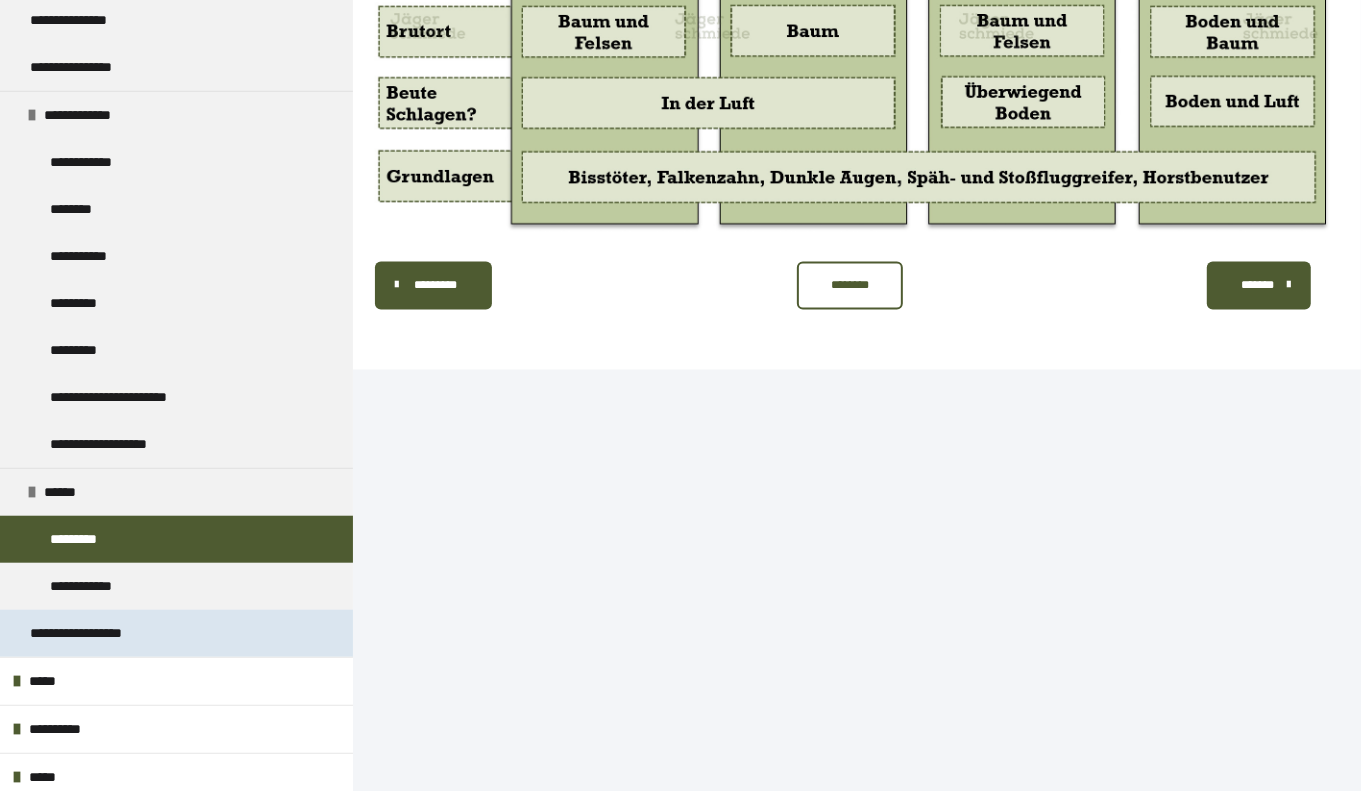 click on "**********" at bounding box center (109, 633) 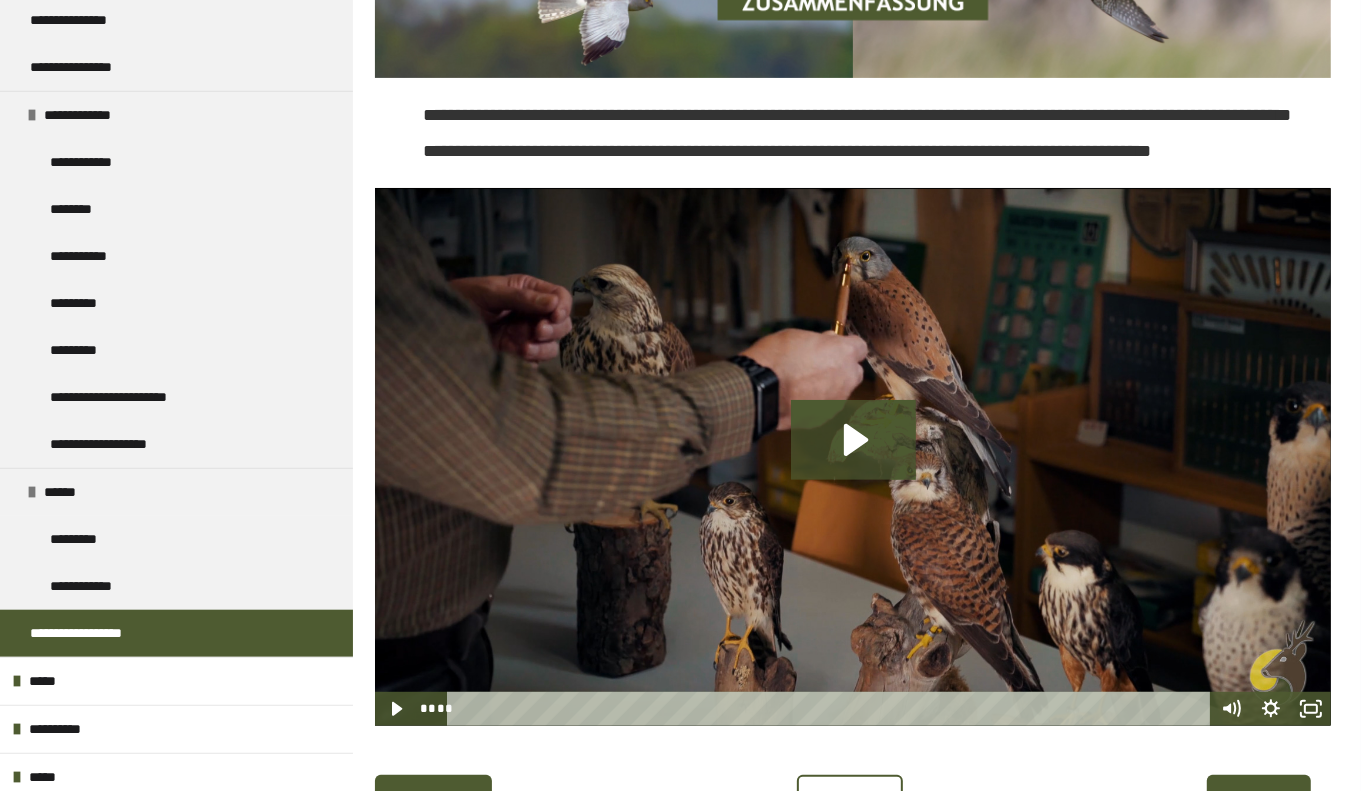 scroll, scrollTop: 624, scrollLeft: 0, axis: vertical 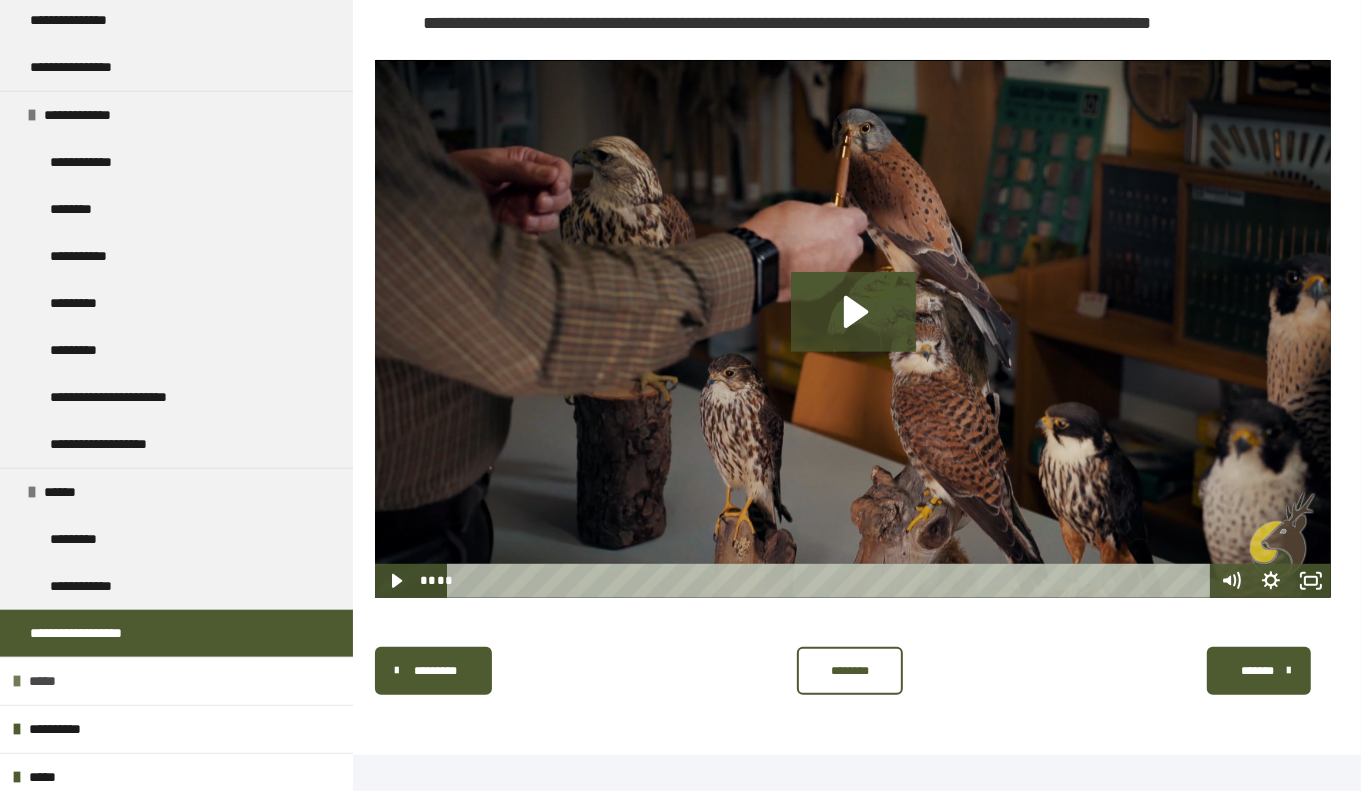 click on "*****" at bounding box center (49, 681) 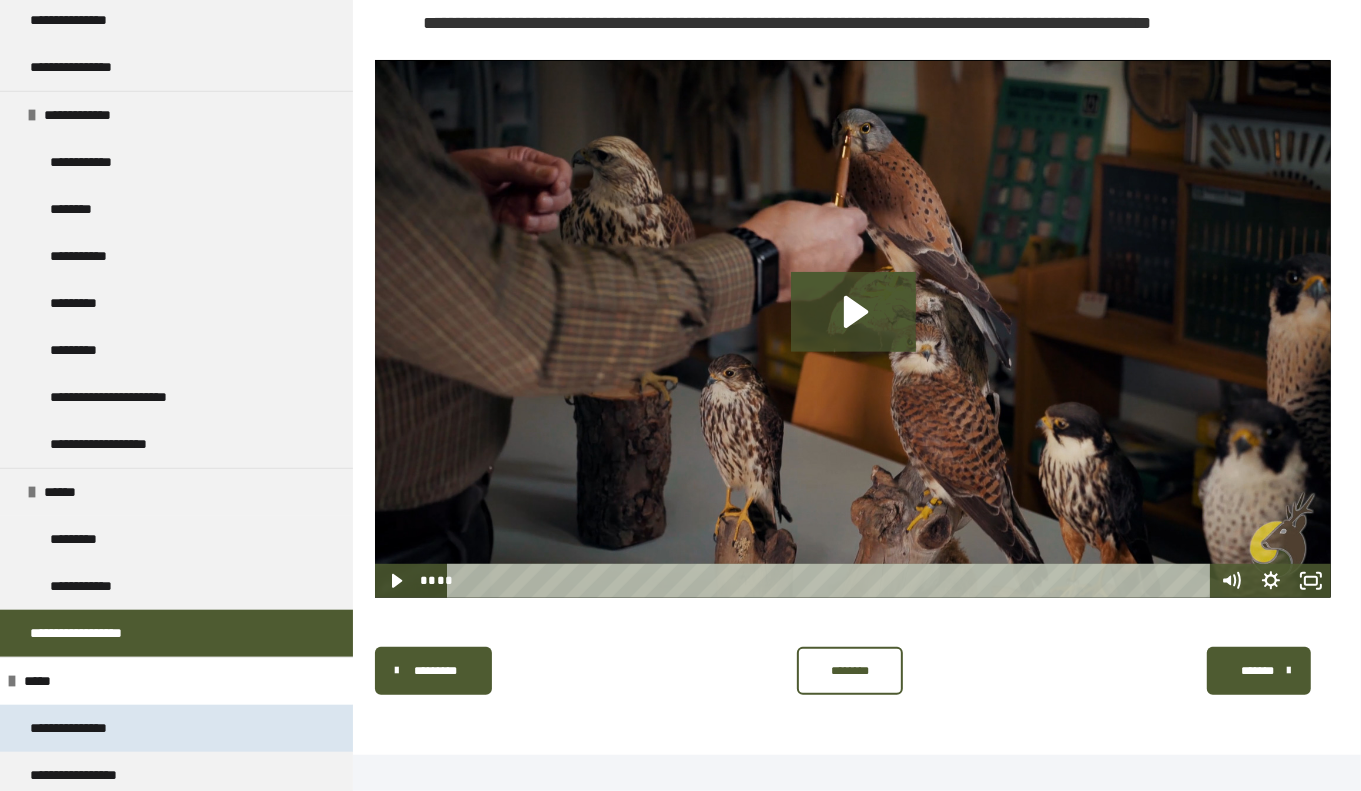 click on "**********" at bounding box center (87, 728) 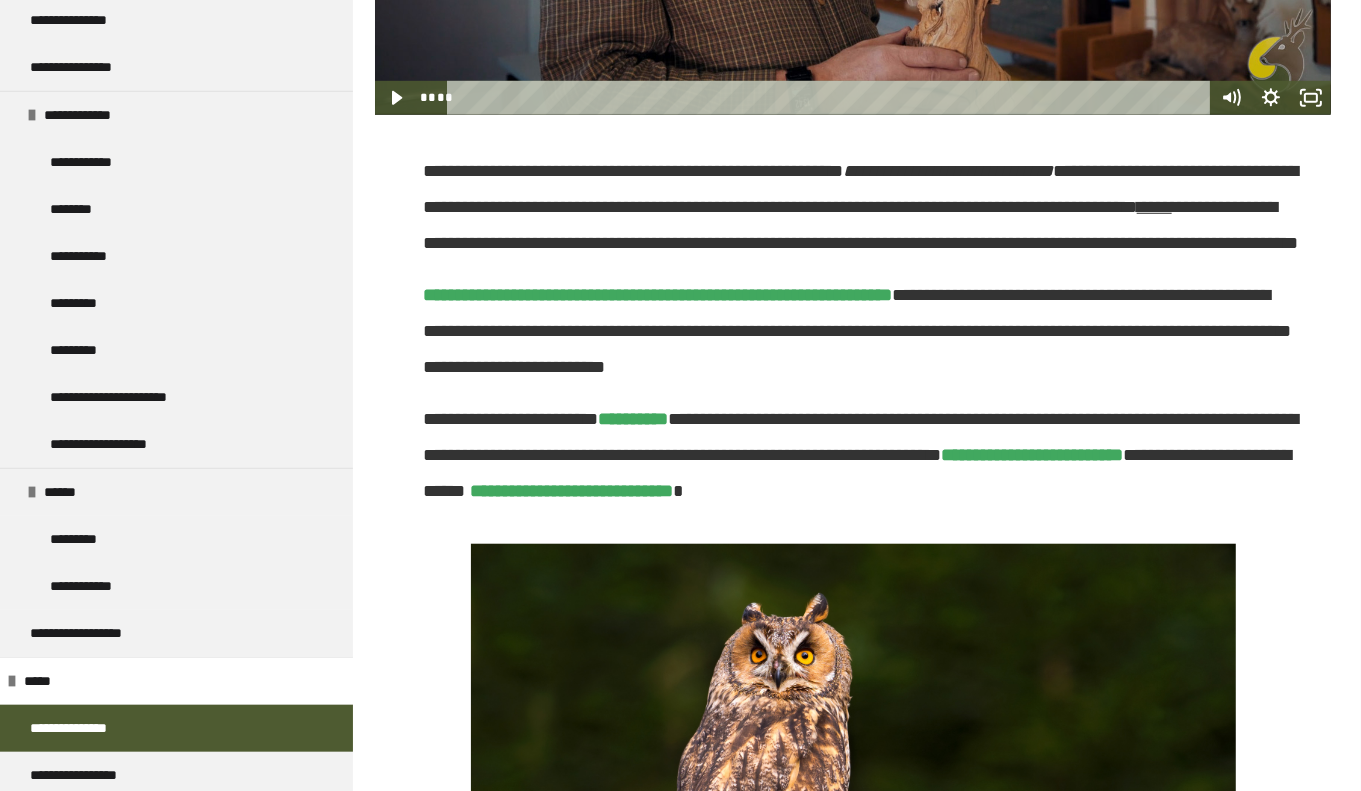 scroll, scrollTop: 1013, scrollLeft: 0, axis: vertical 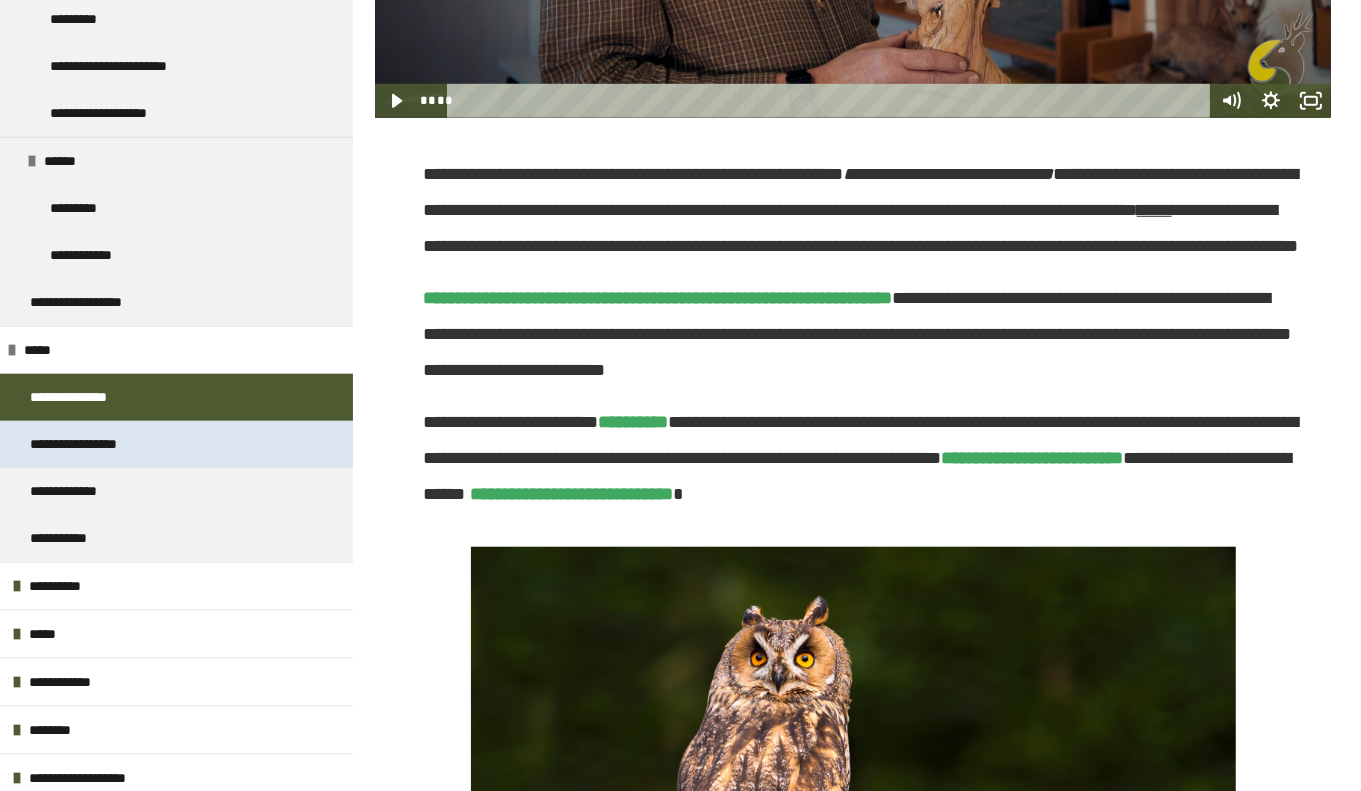 click on "**********" at bounding box center (92, 444) 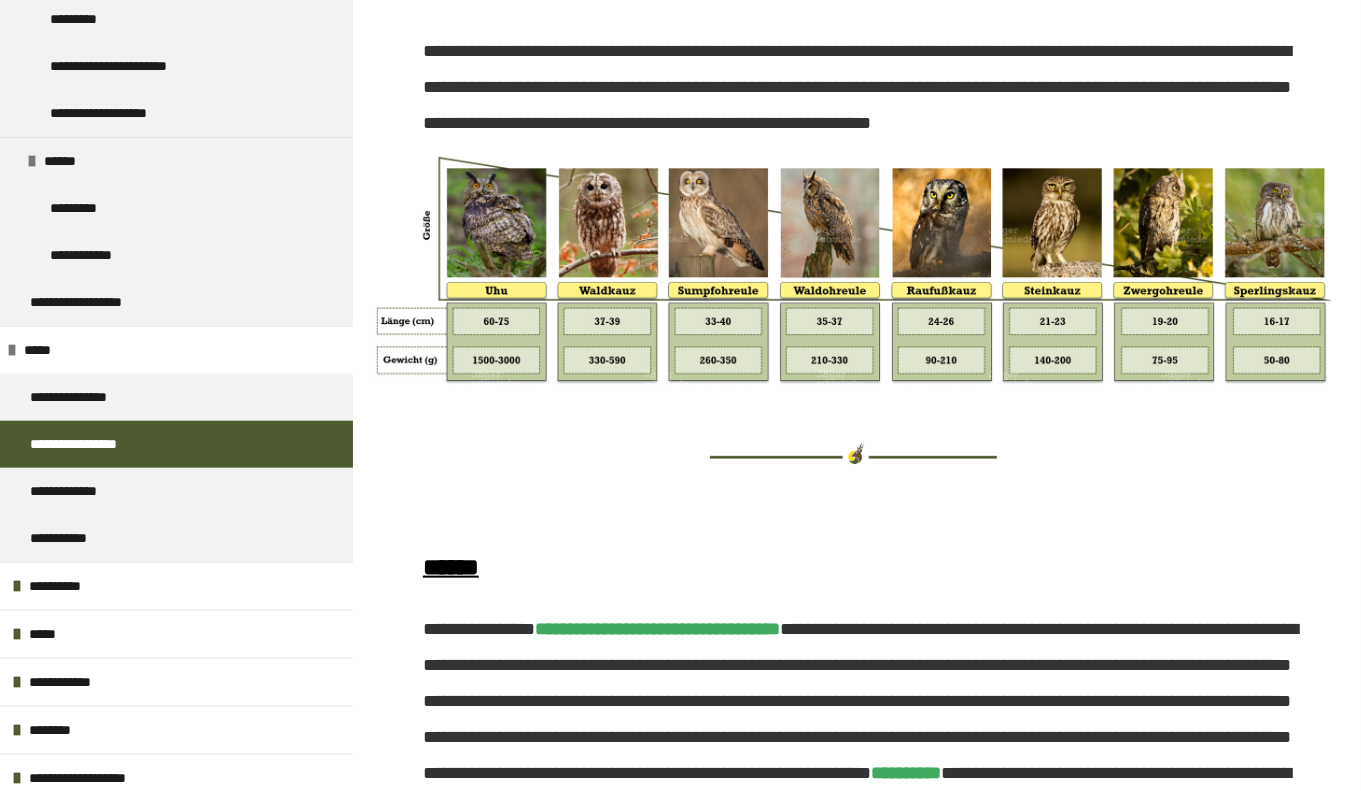scroll, scrollTop: 1415, scrollLeft: 0, axis: vertical 